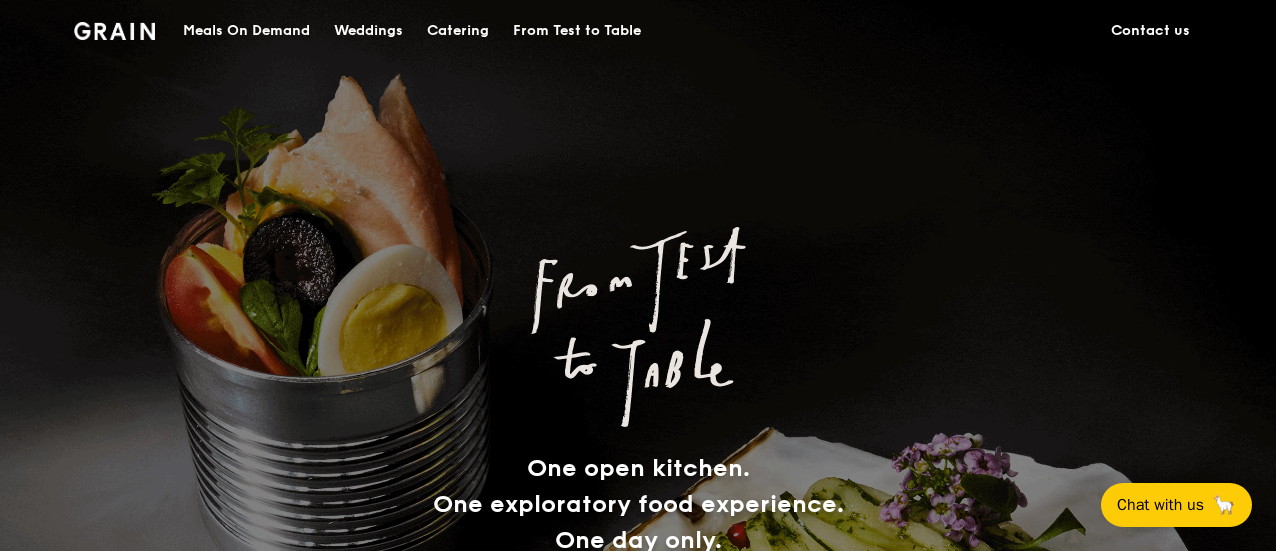 scroll, scrollTop: 0, scrollLeft: 0, axis: both 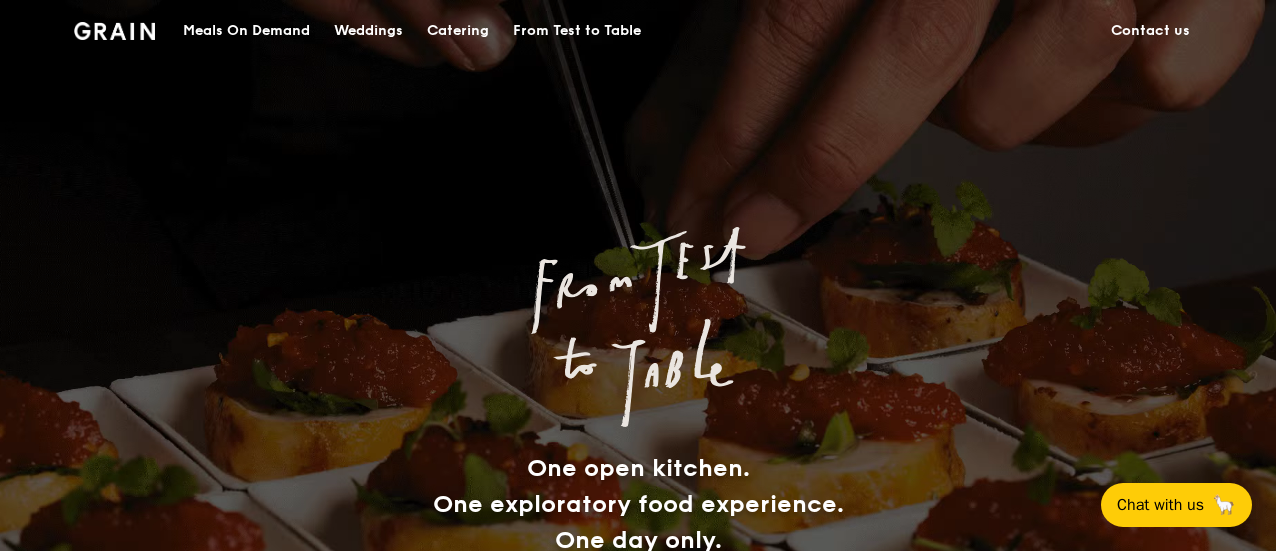 click on "Meals On Demand" at bounding box center [246, 31] 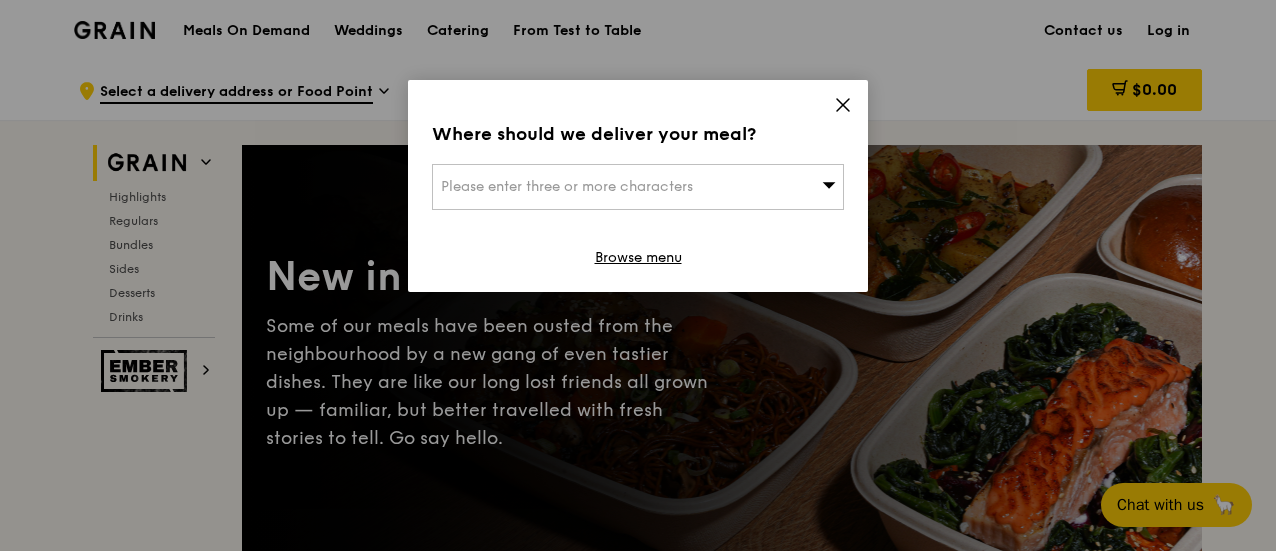 click on "Please enter three or more characters" at bounding box center [638, 187] 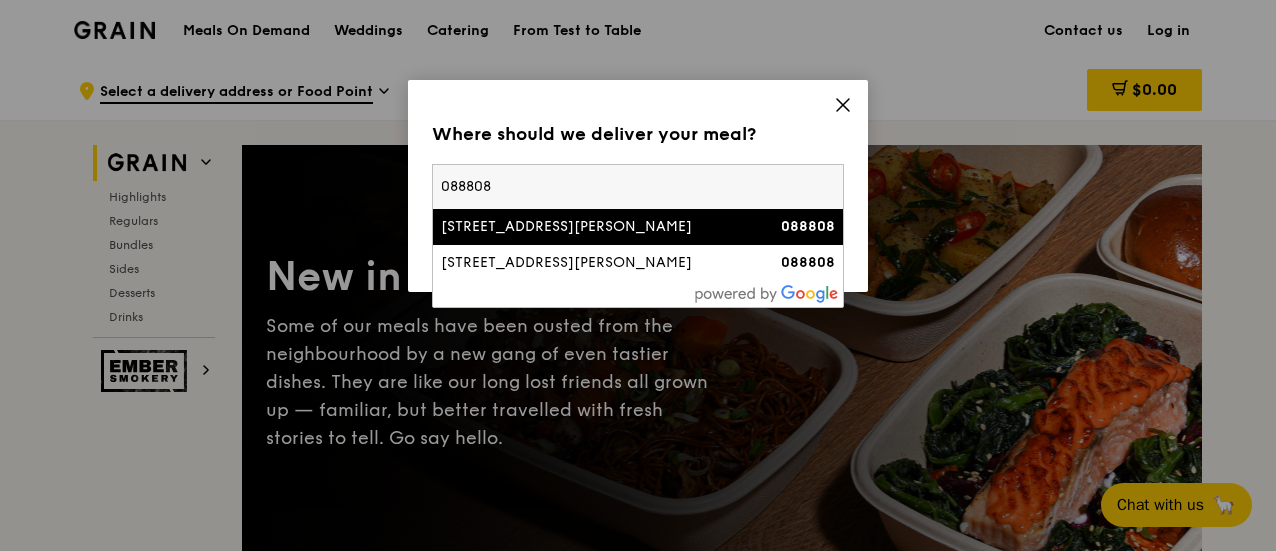 type on "088808" 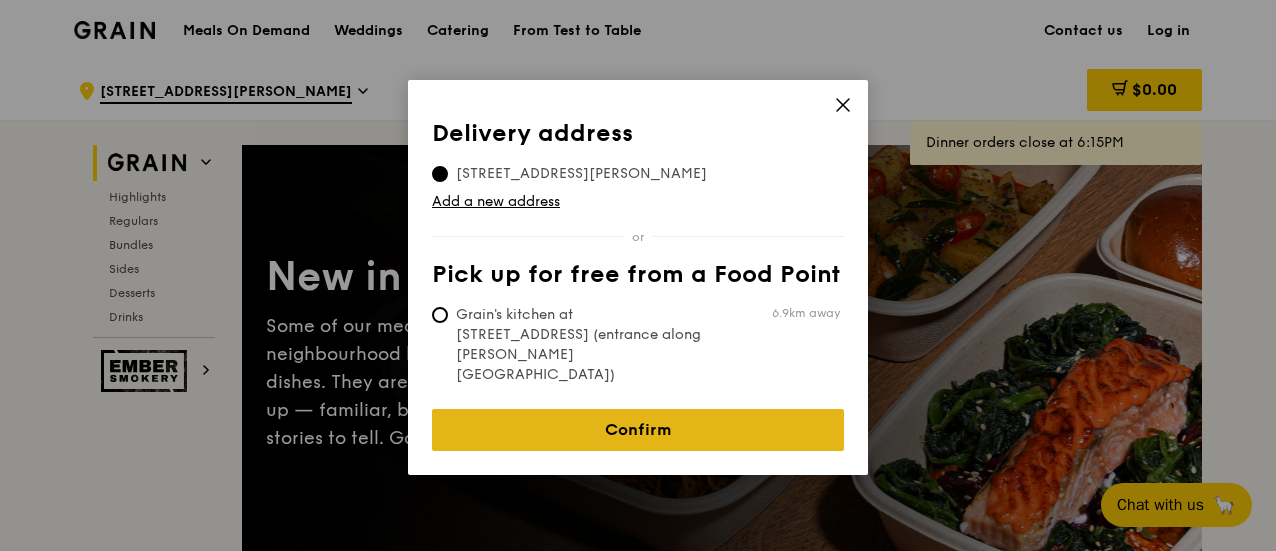 click on "Confirm" at bounding box center [638, 430] 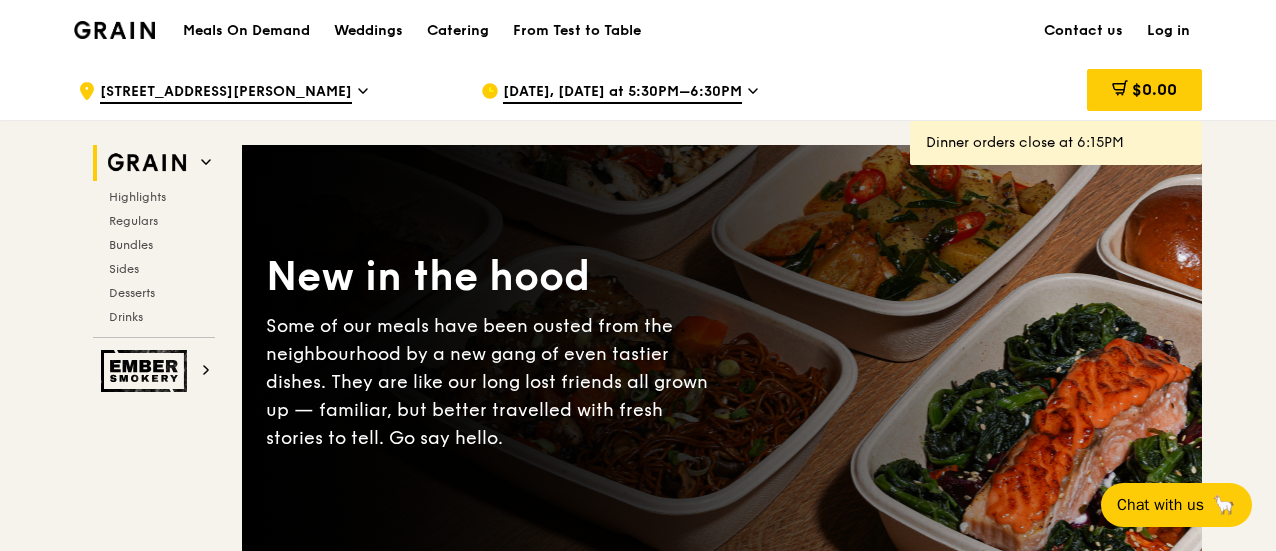 click on "[DATE], [DATE] at 5:30PM–6:30PM" at bounding box center (622, 93) 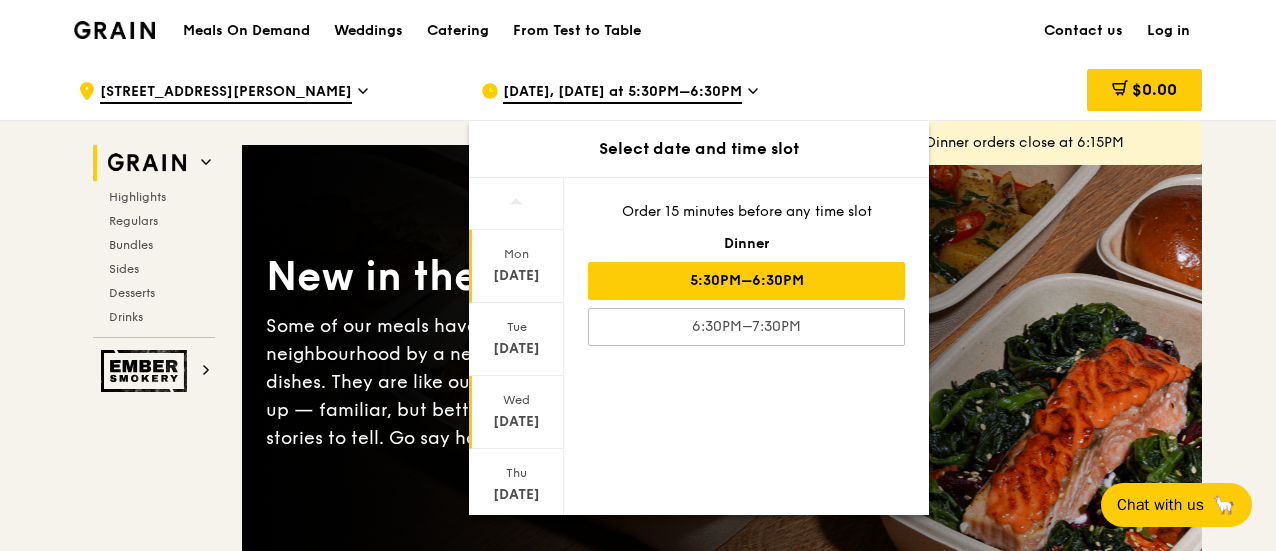 scroll, scrollTop: 277, scrollLeft: 0, axis: vertical 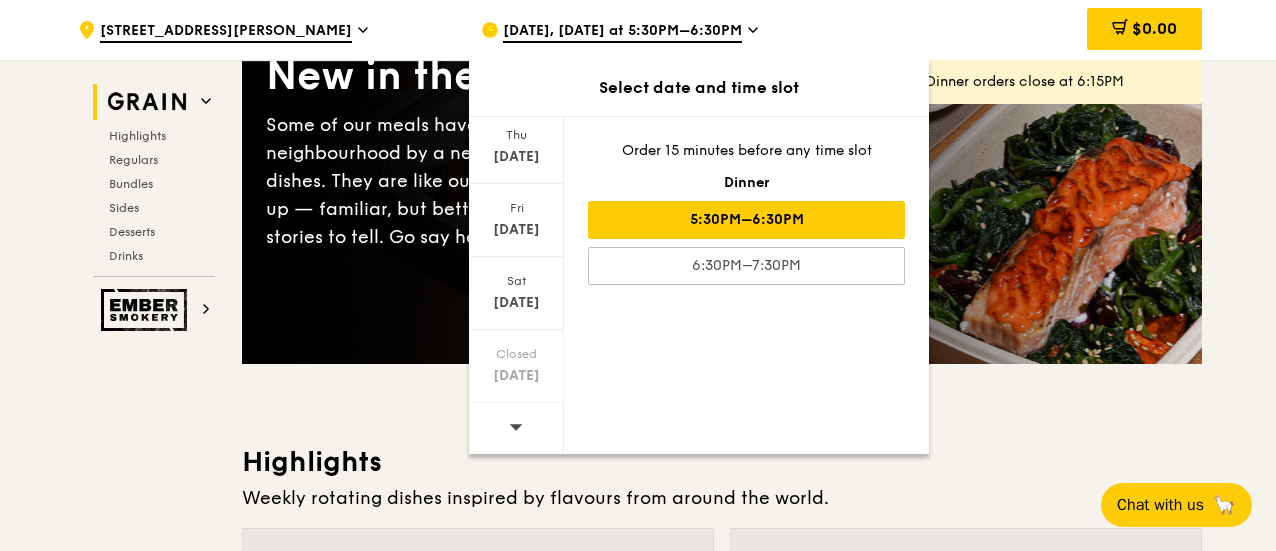 click at bounding box center [516, 428] 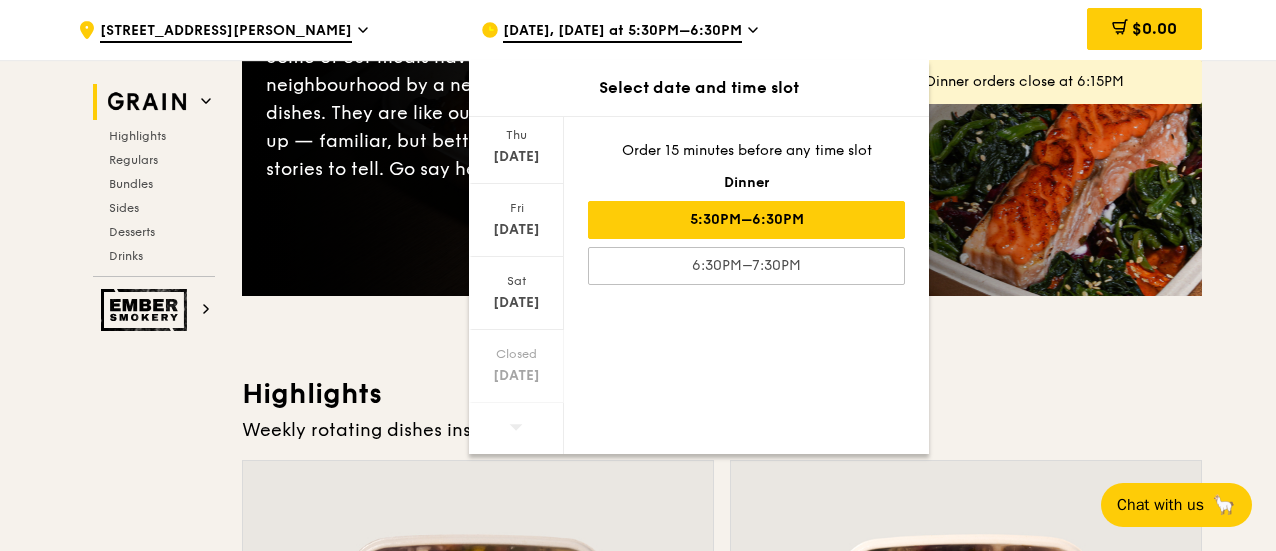 scroll, scrollTop: 300, scrollLeft: 0, axis: vertical 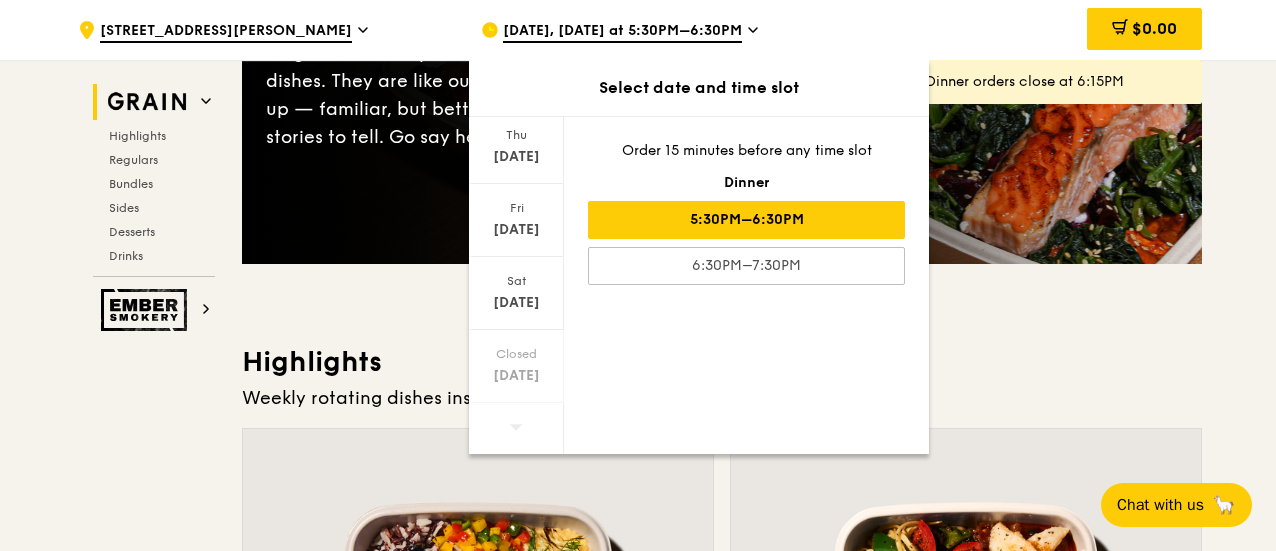 click at bounding box center [516, 428] 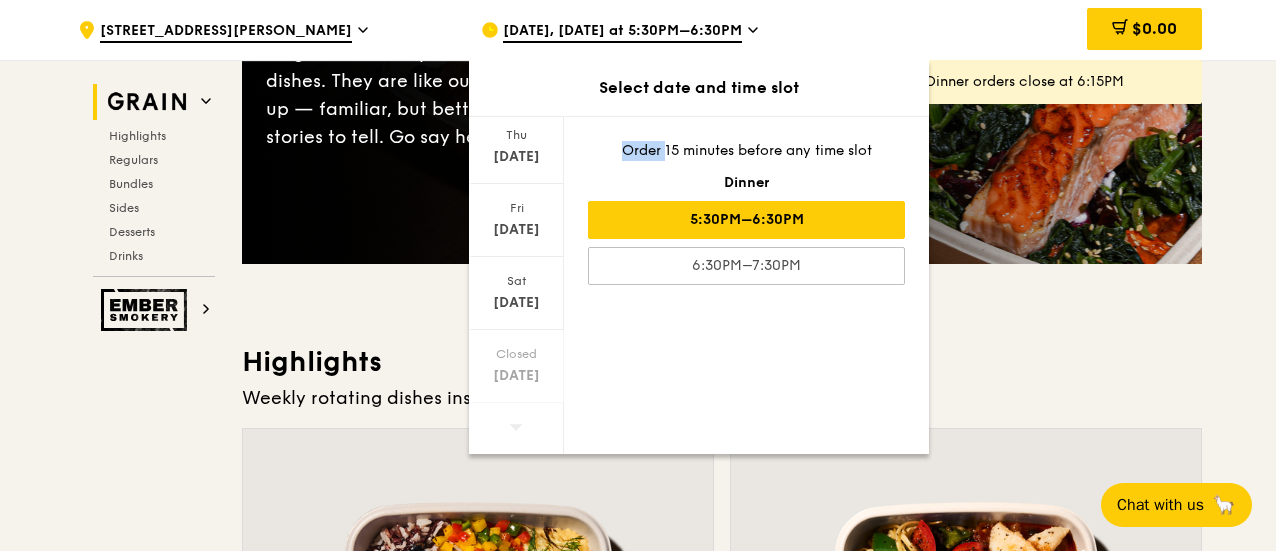 click at bounding box center (516, 428) 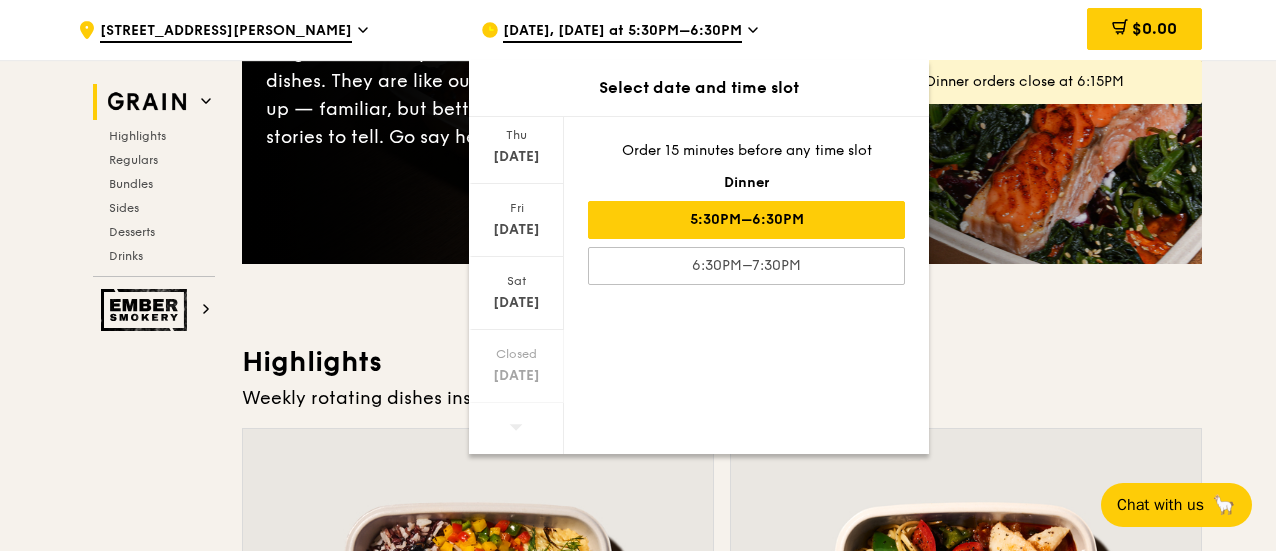 click at bounding box center [516, 426] 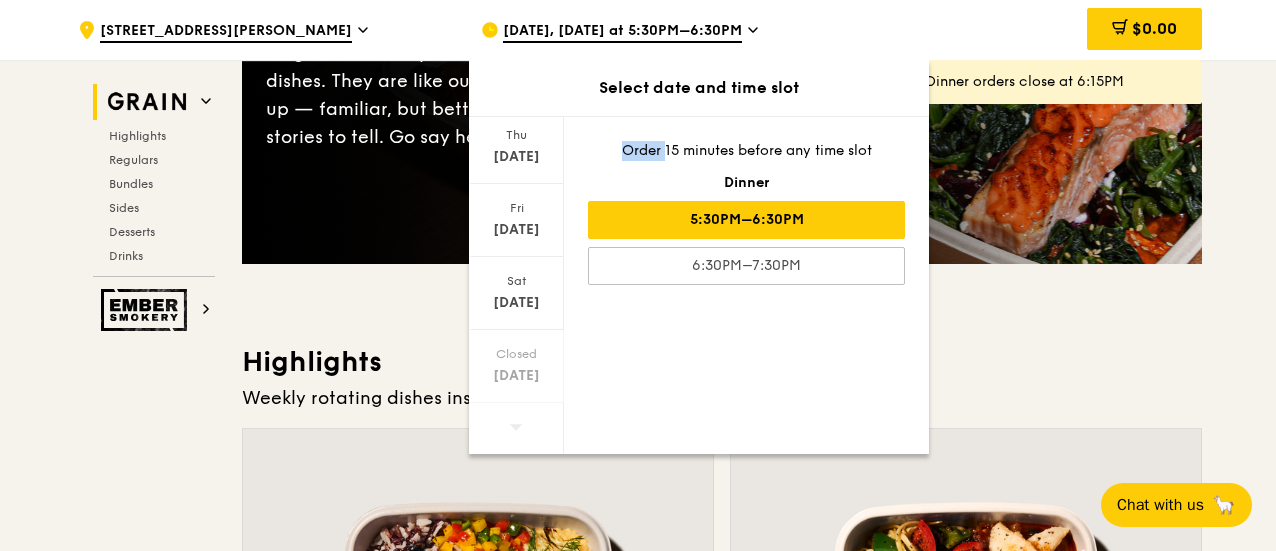 click at bounding box center [516, 426] 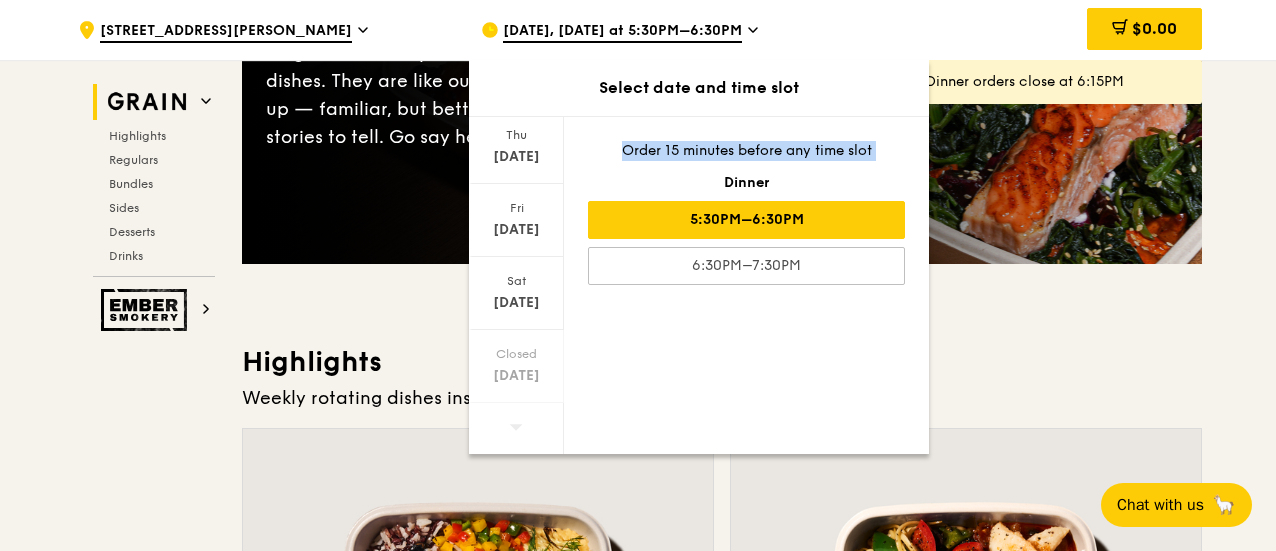 click at bounding box center (516, 426) 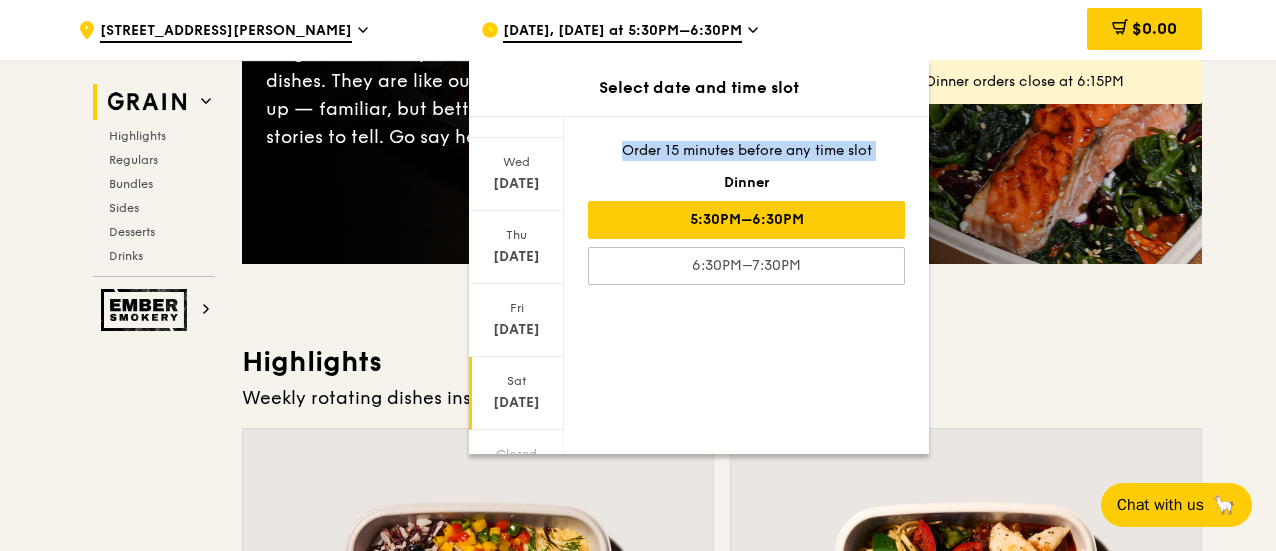 scroll, scrollTop: 0, scrollLeft: 0, axis: both 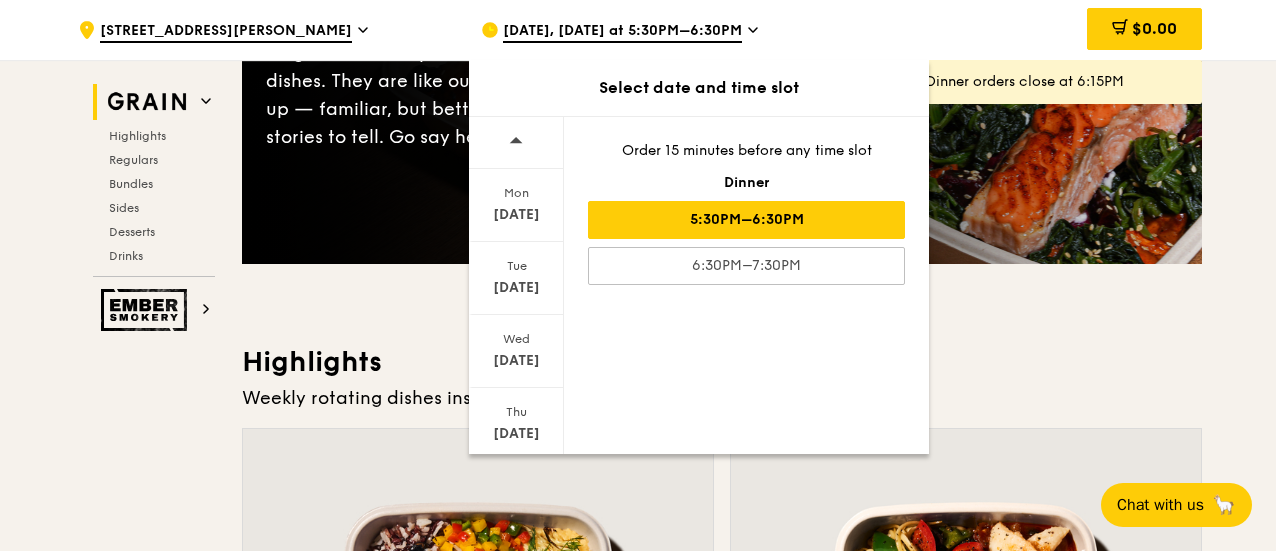 click on "[DATE], [DATE] at 5:30PM–6:30PM" at bounding box center (666, 30) 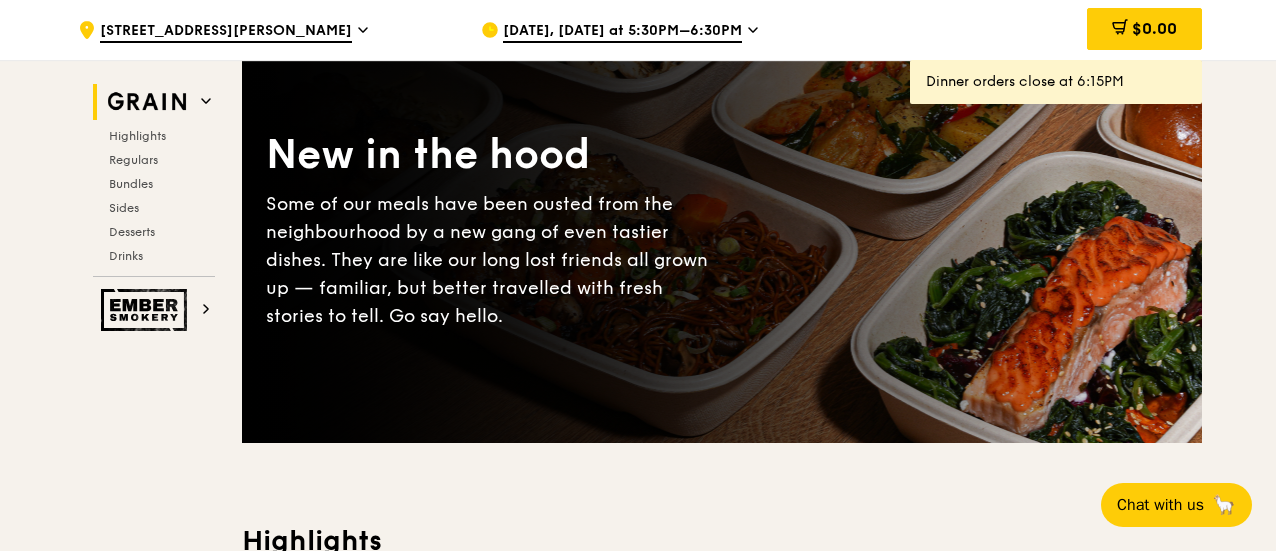 scroll, scrollTop: 0, scrollLeft: 0, axis: both 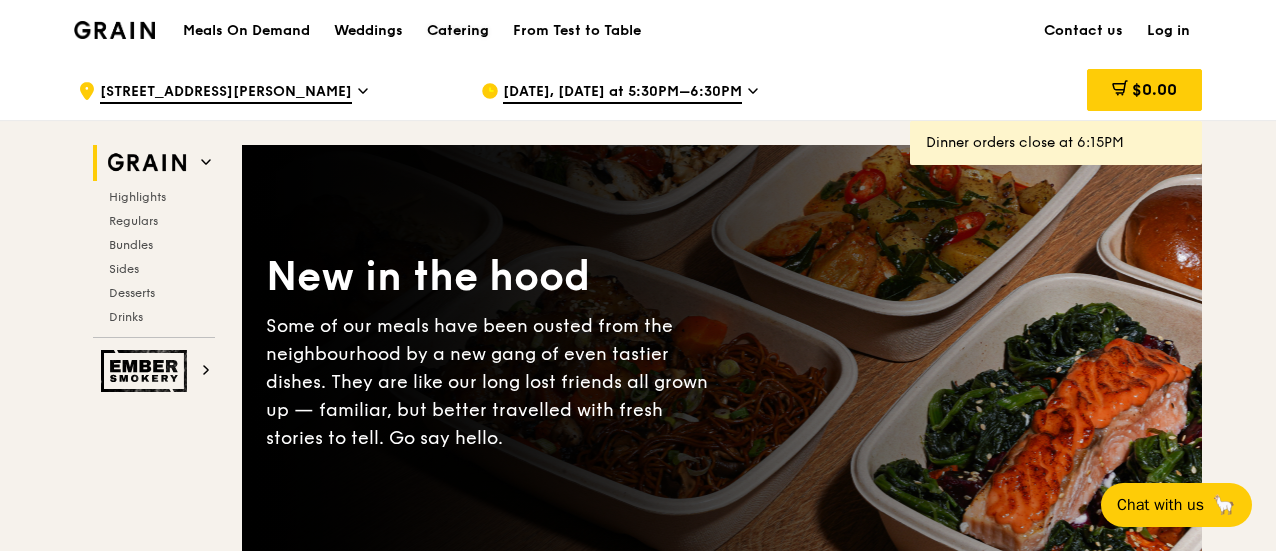 click on "Catering" at bounding box center [458, 31] 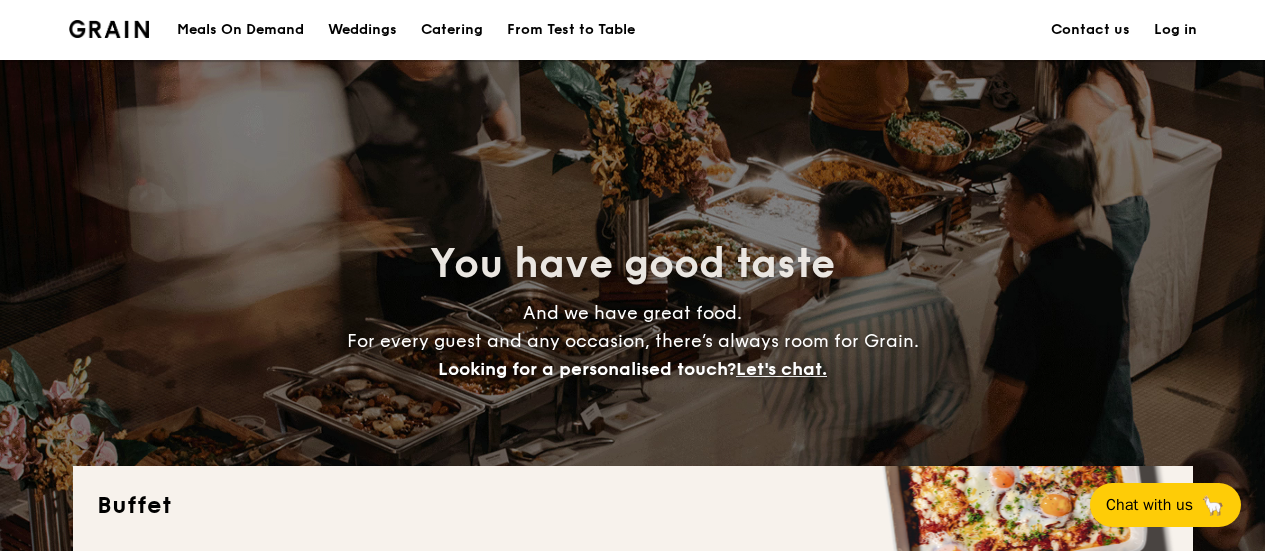 scroll, scrollTop: 288, scrollLeft: 0, axis: vertical 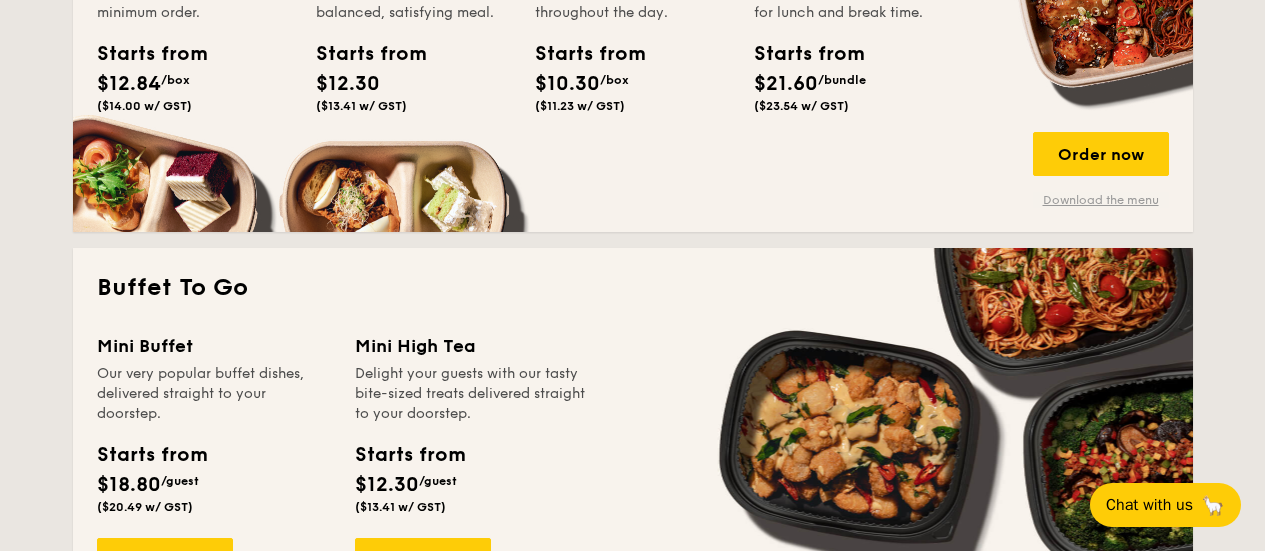 click on "Download the menu" at bounding box center (1101, 200) 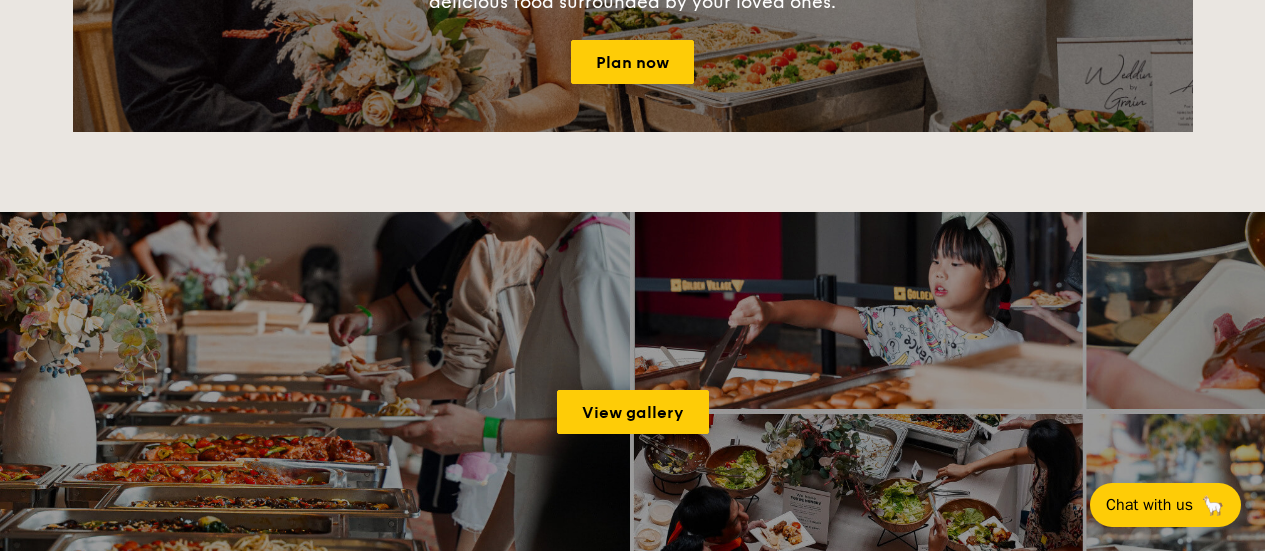 scroll, scrollTop: 2500, scrollLeft: 0, axis: vertical 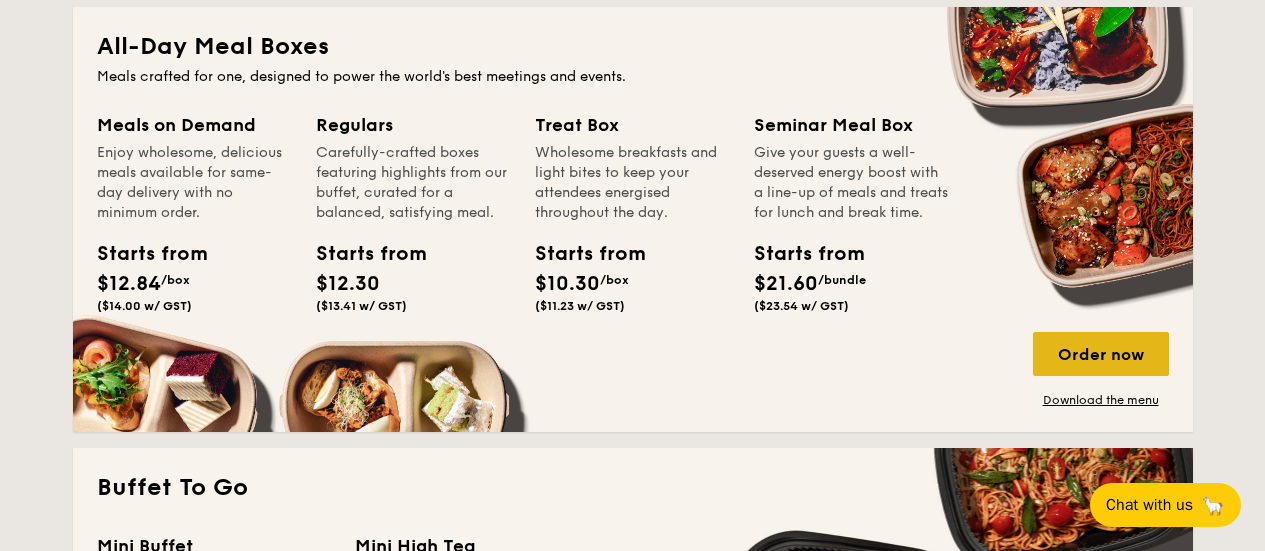 click on "Order now" at bounding box center [1101, 354] 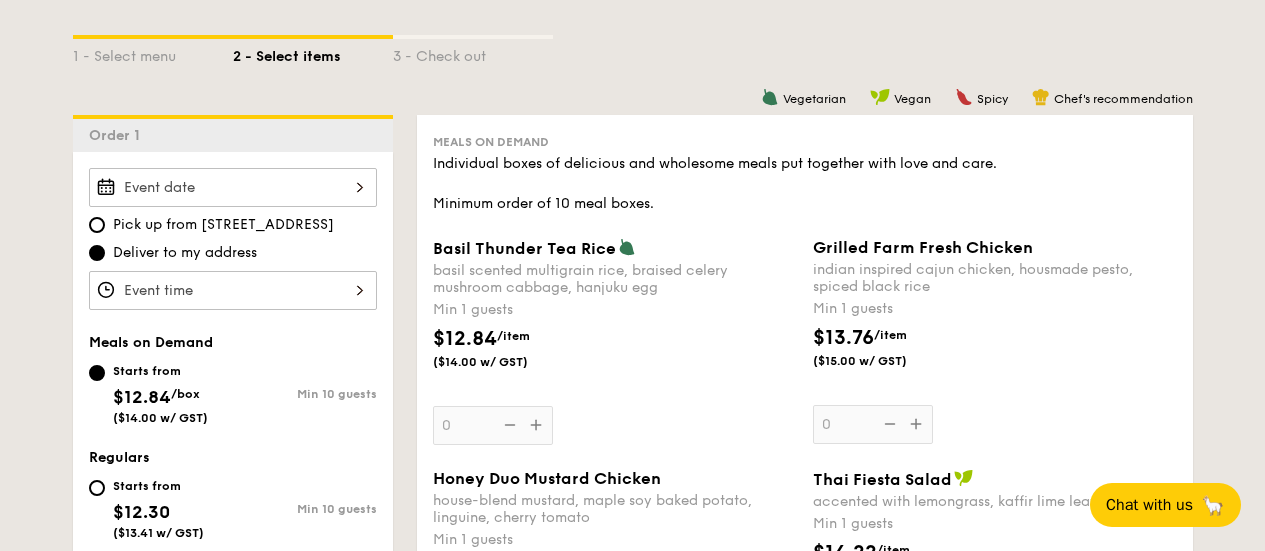 scroll, scrollTop: 500, scrollLeft: 0, axis: vertical 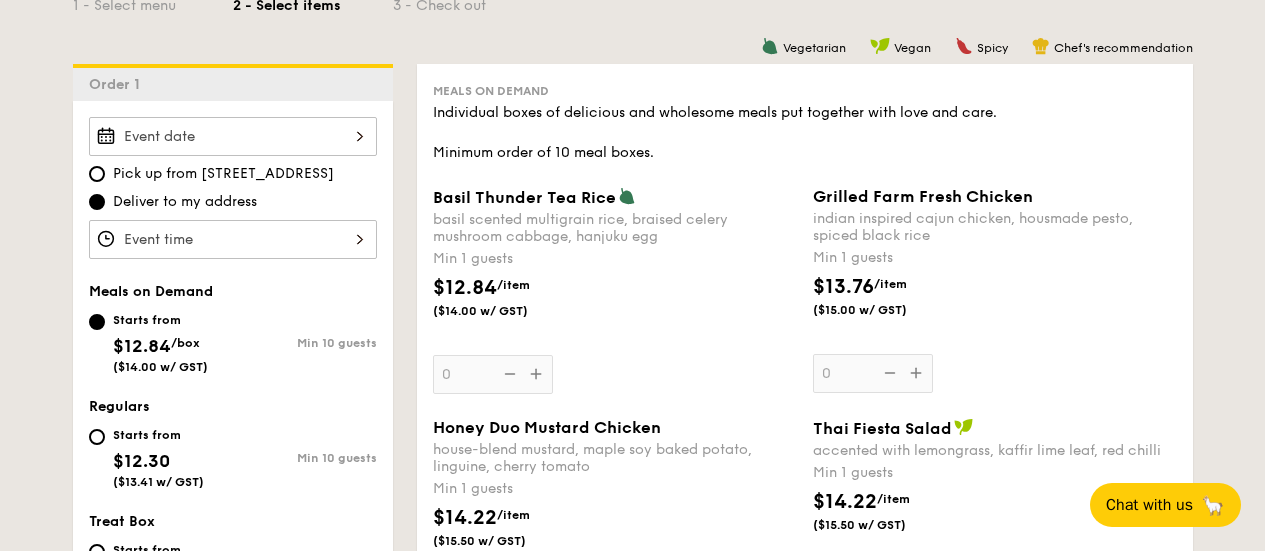 click at bounding box center (233, 136) 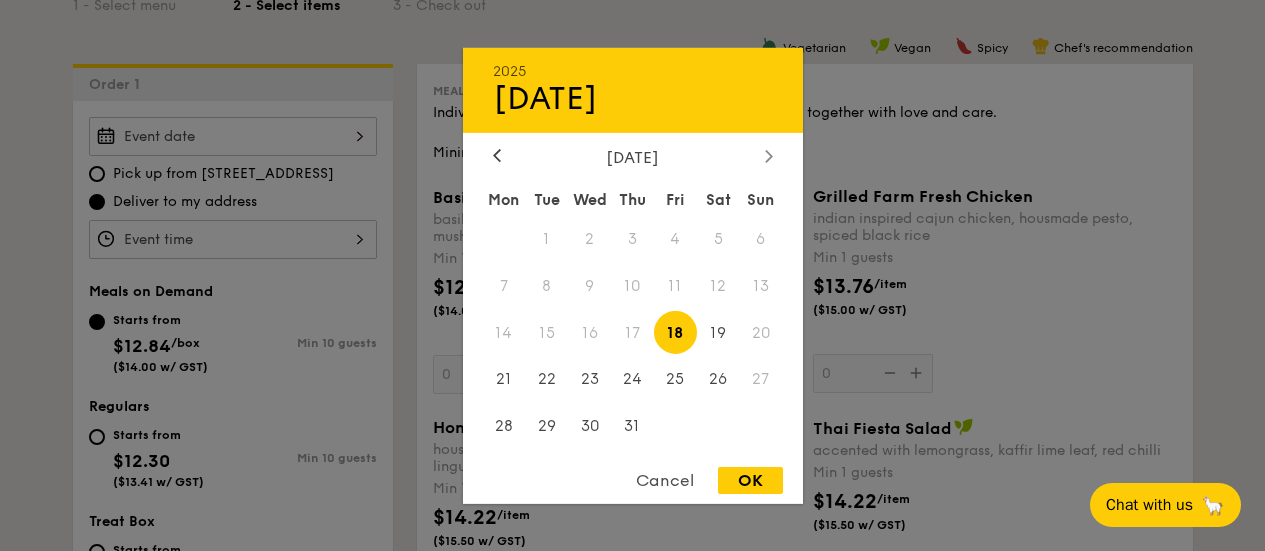 click 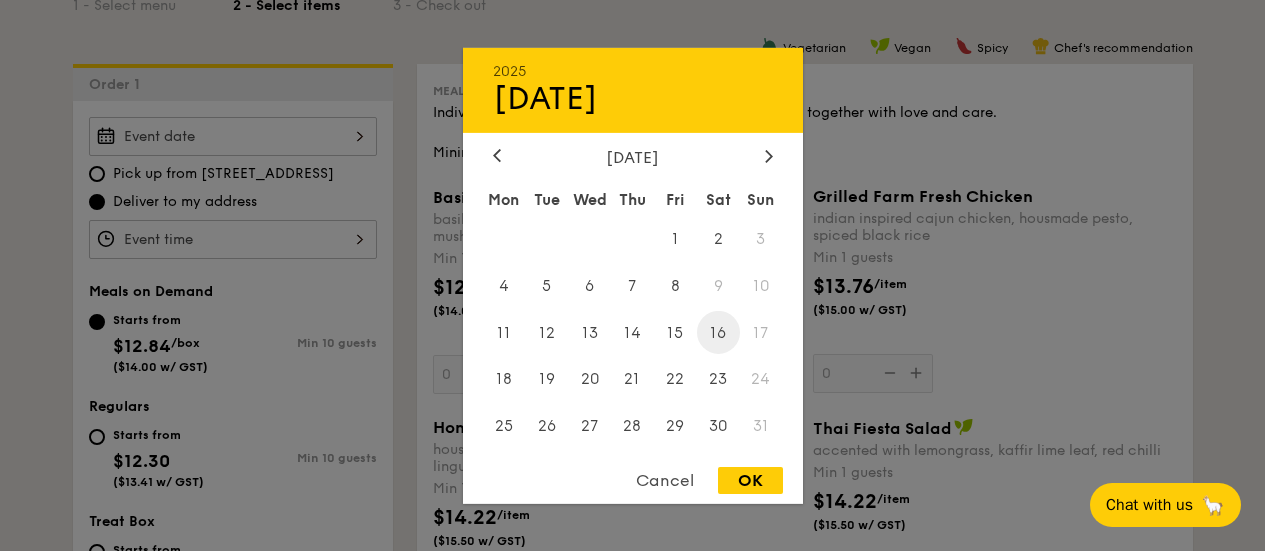 click on "16" at bounding box center [718, 332] 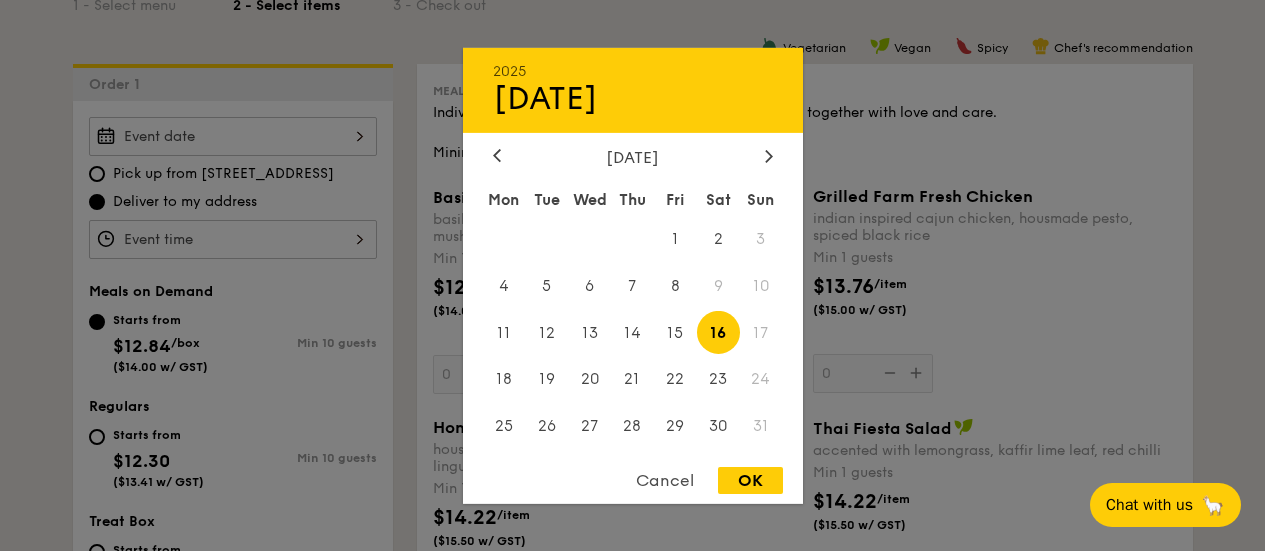 click on "OK" at bounding box center [750, 480] 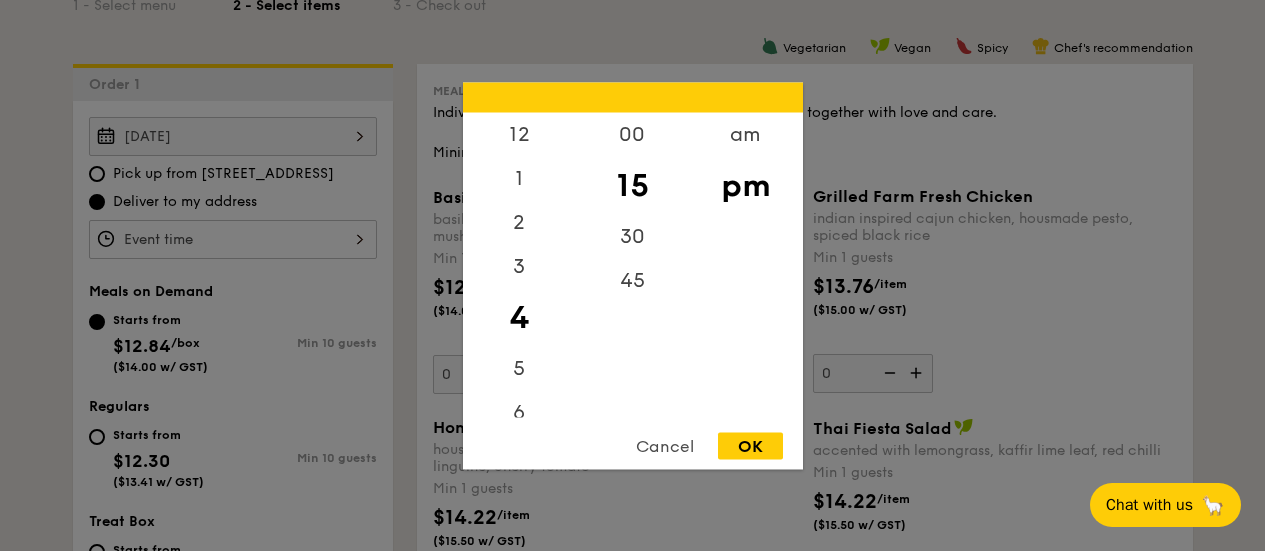 click on "12 1 2 3 4 5 6 7 8 9 10 11   00 15 30 45   am   pm   Cancel   OK" at bounding box center [233, 239] 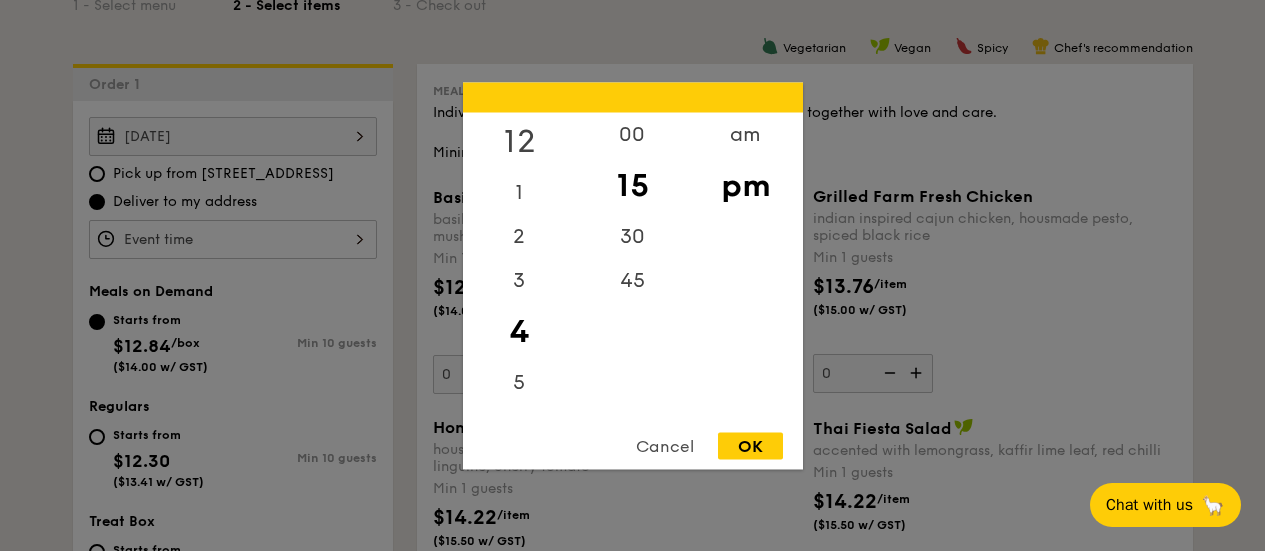 click on "12" at bounding box center (519, 141) 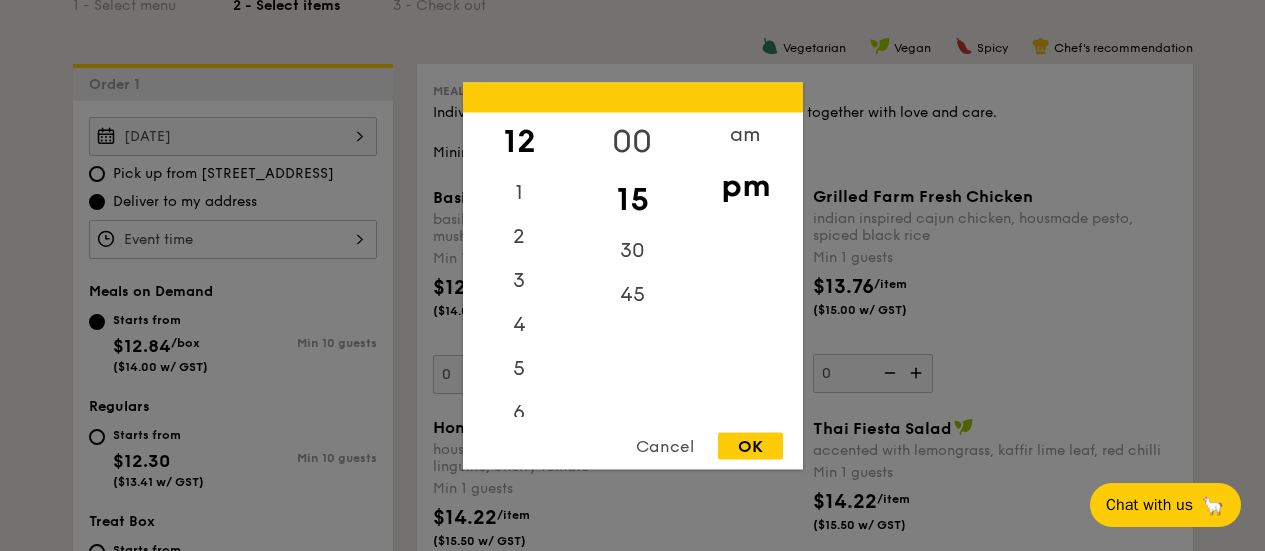 click on "00" at bounding box center (632, 141) 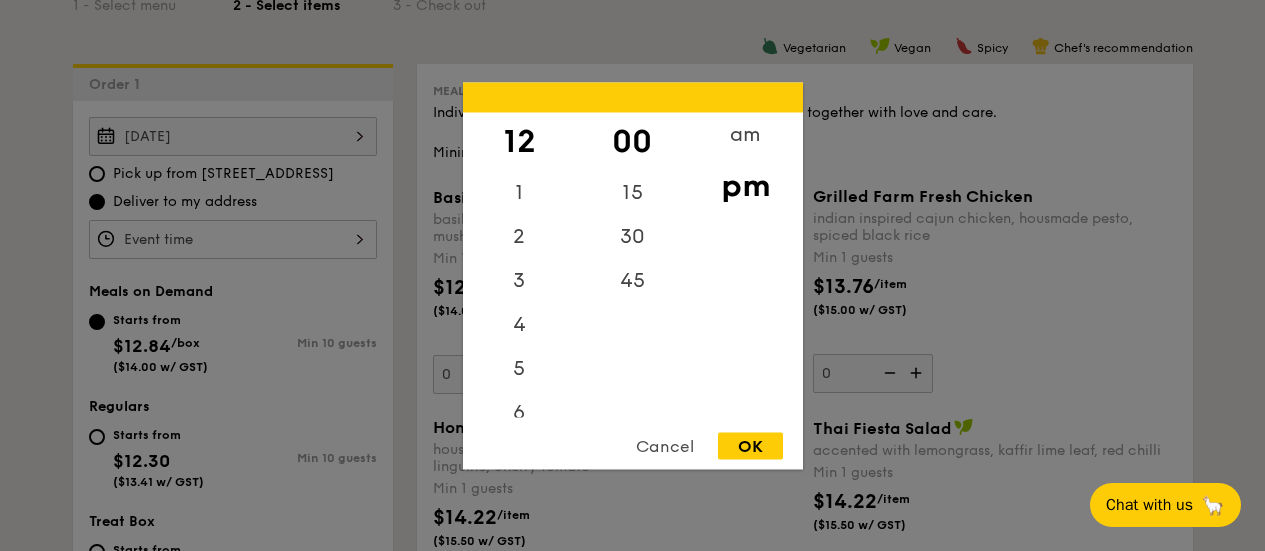 click on "OK" at bounding box center (750, 445) 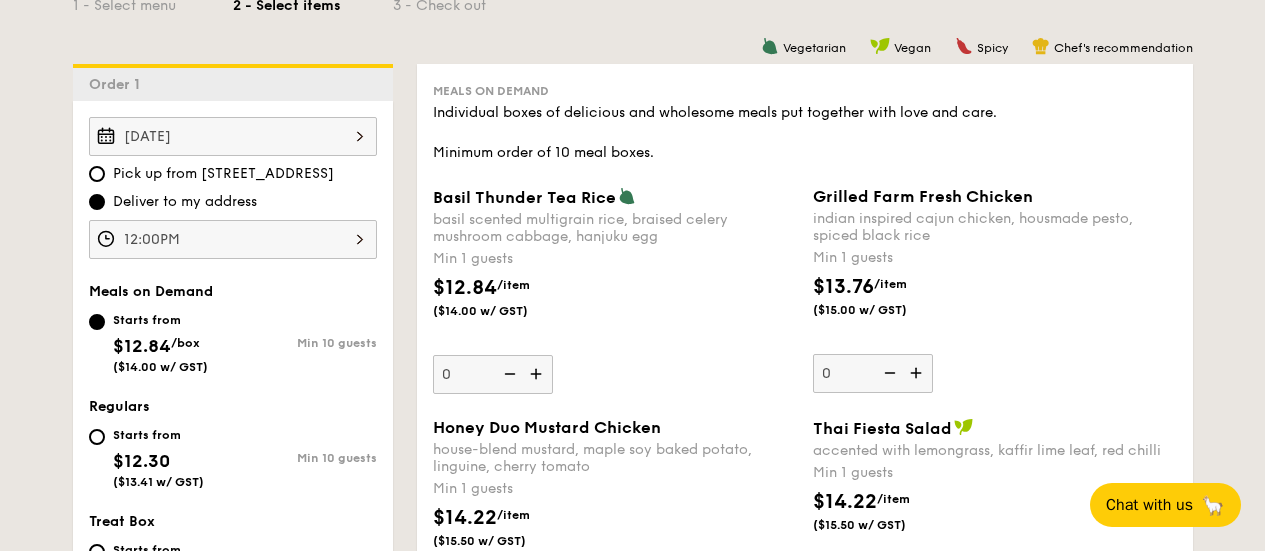 click on "Starts from" at bounding box center (158, 435) 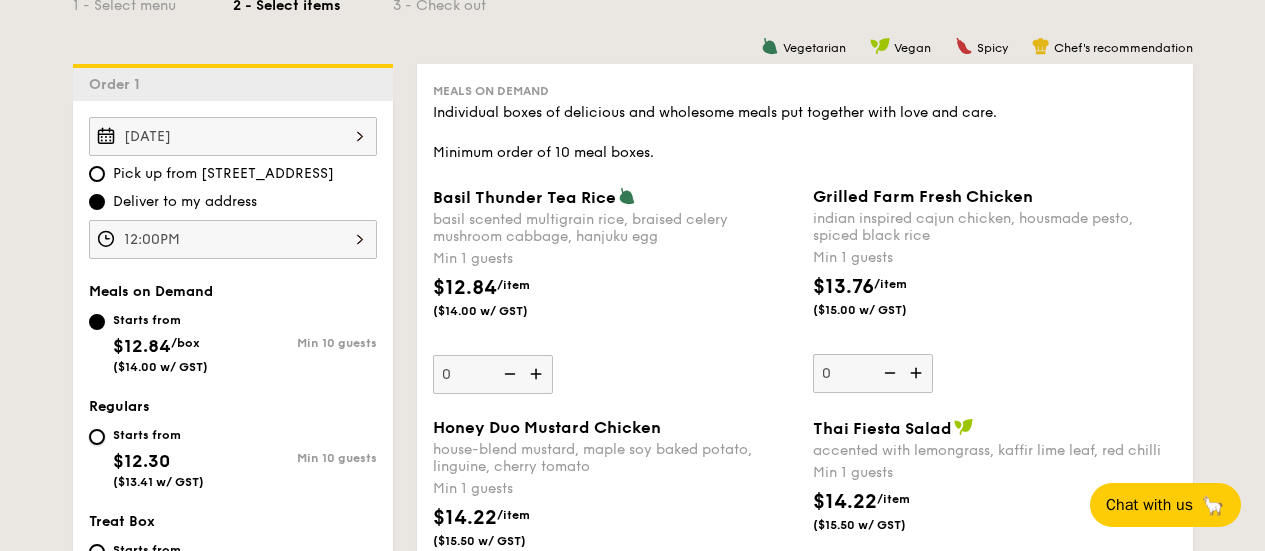 click on "Starts from
$12.30
($13.41 w/ GST)
Min 10 guests" at bounding box center [97, 437] 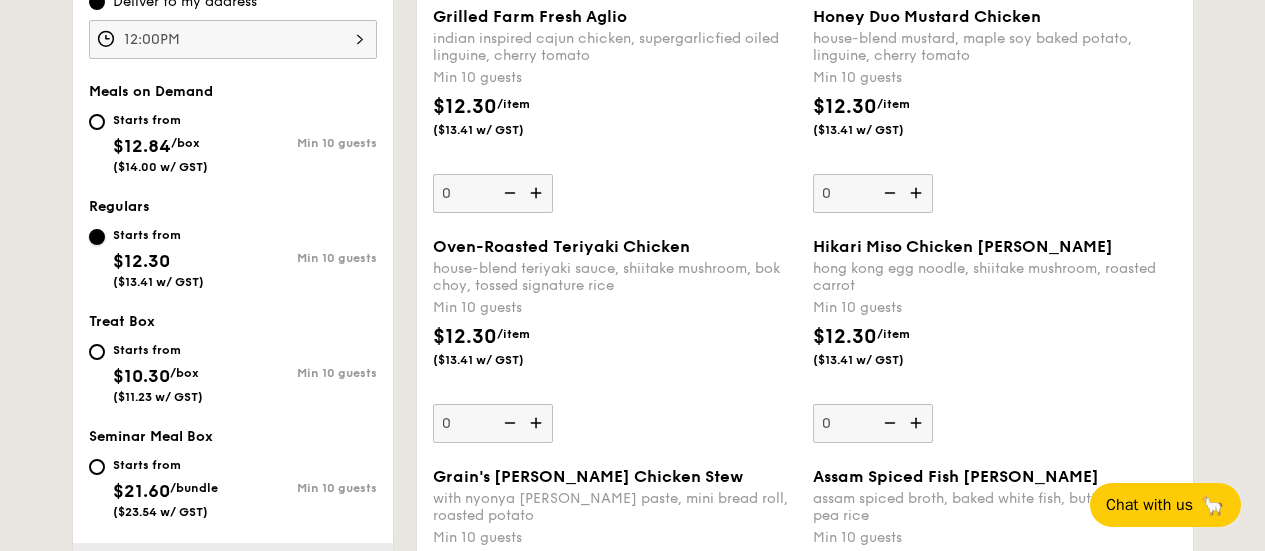 scroll, scrollTop: 800, scrollLeft: 0, axis: vertical 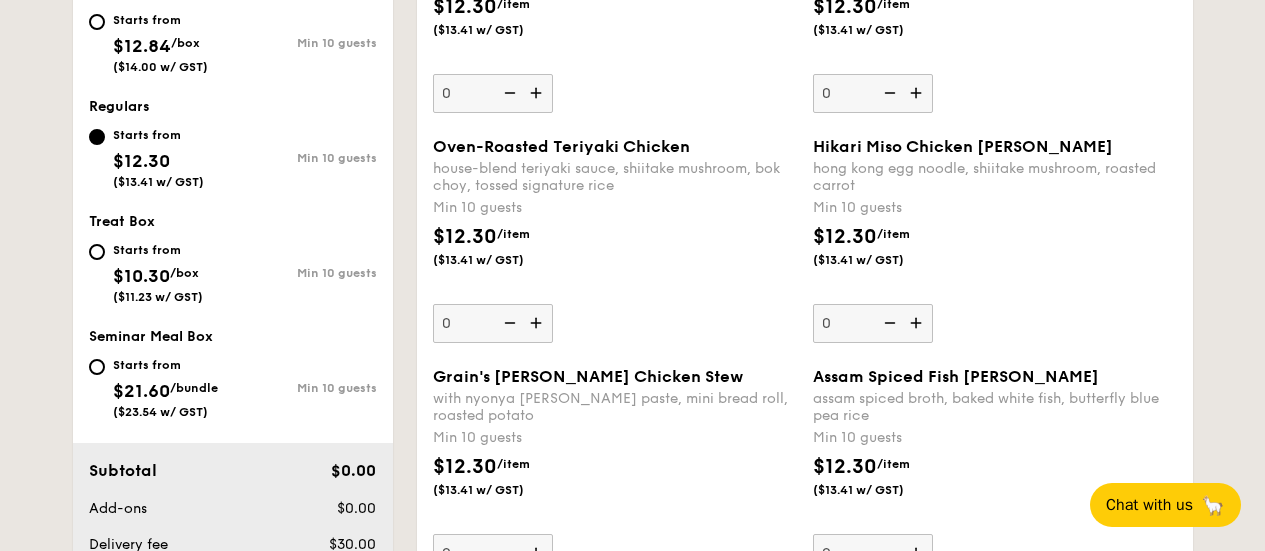 click at bounding box center (888, 323) 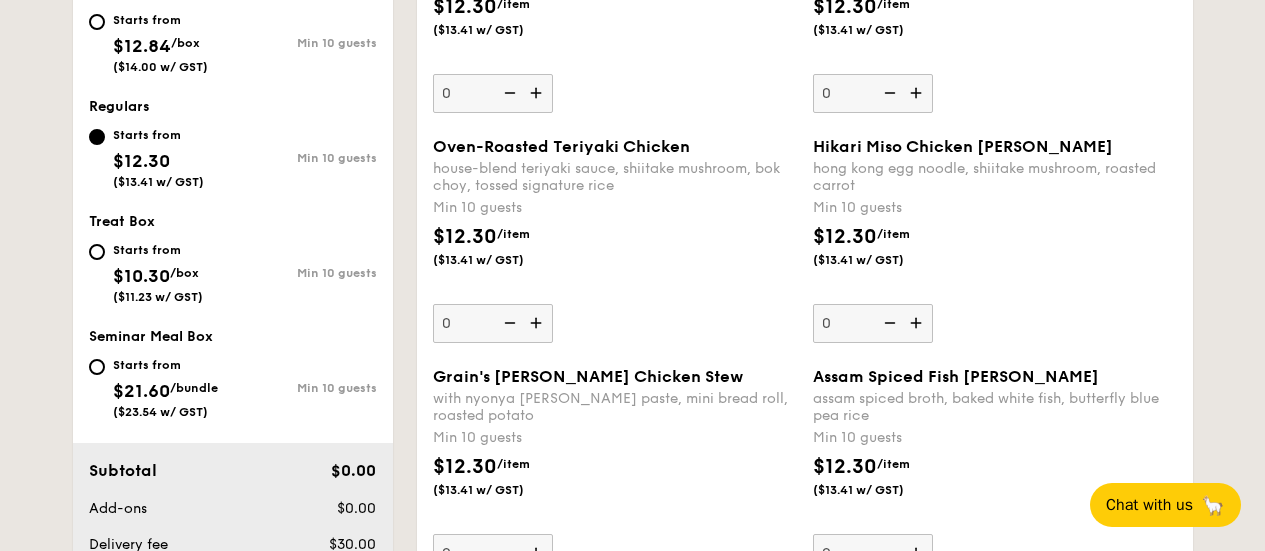 click at bounding box center [918, 323] 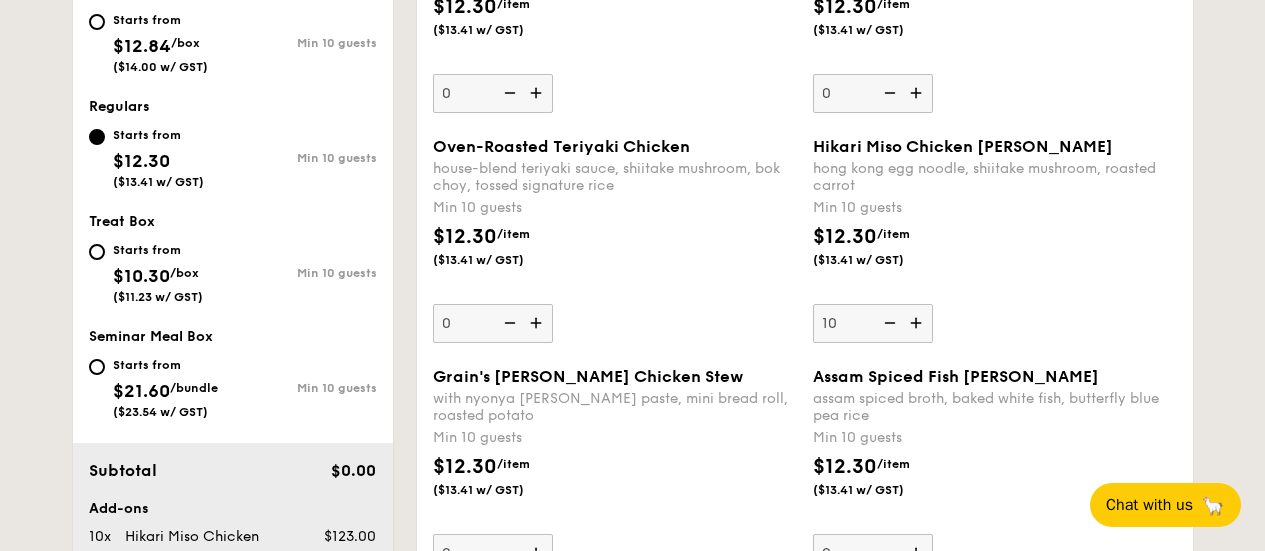 click at bounding box center (918, 323) 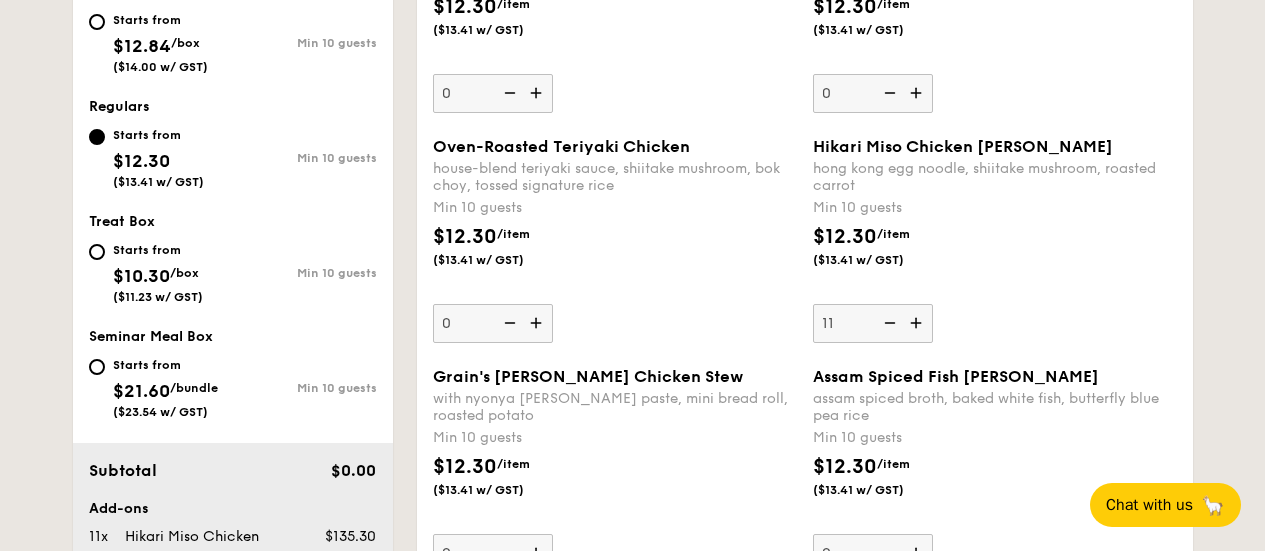 click at bounding box center (918, 323) 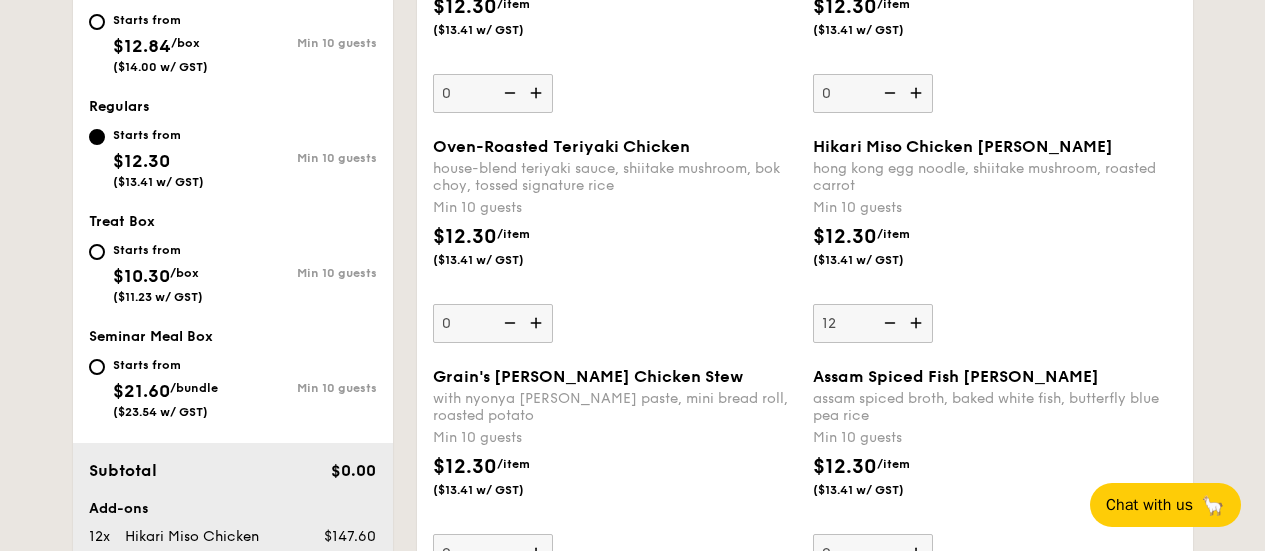 click at bounding box center [918, 323] 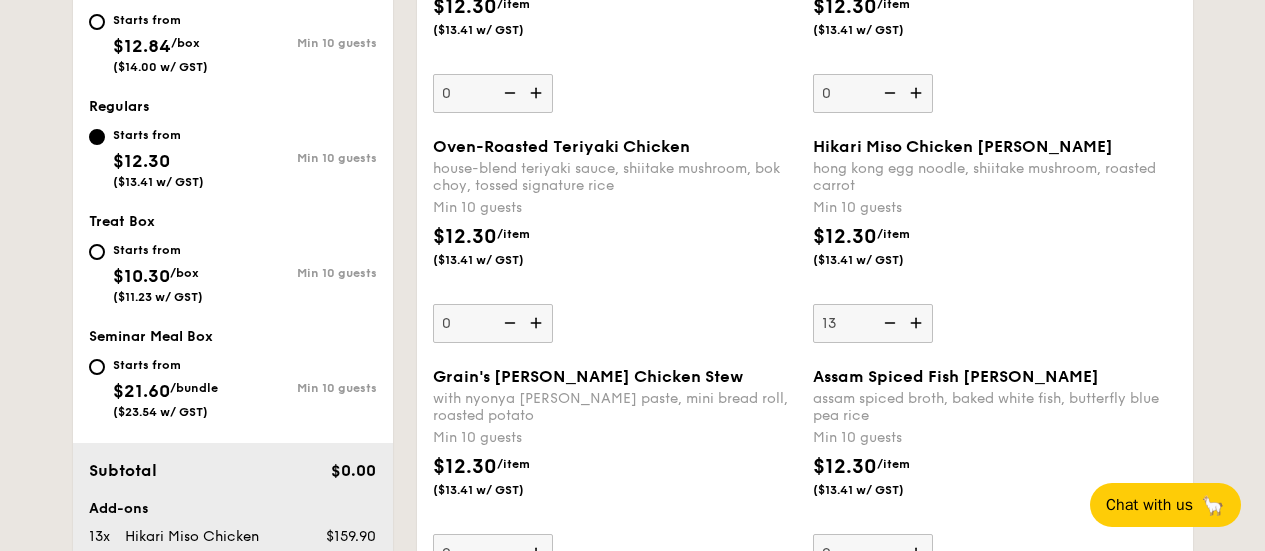 click at bounding box center [918, 323] 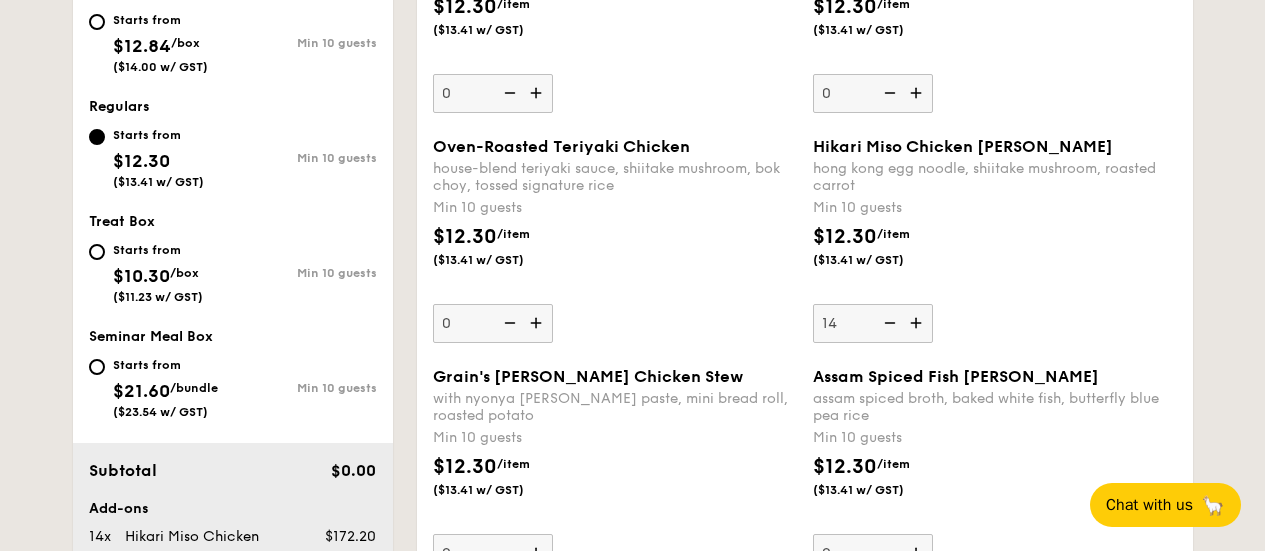 click at bounding box center [918, 323] 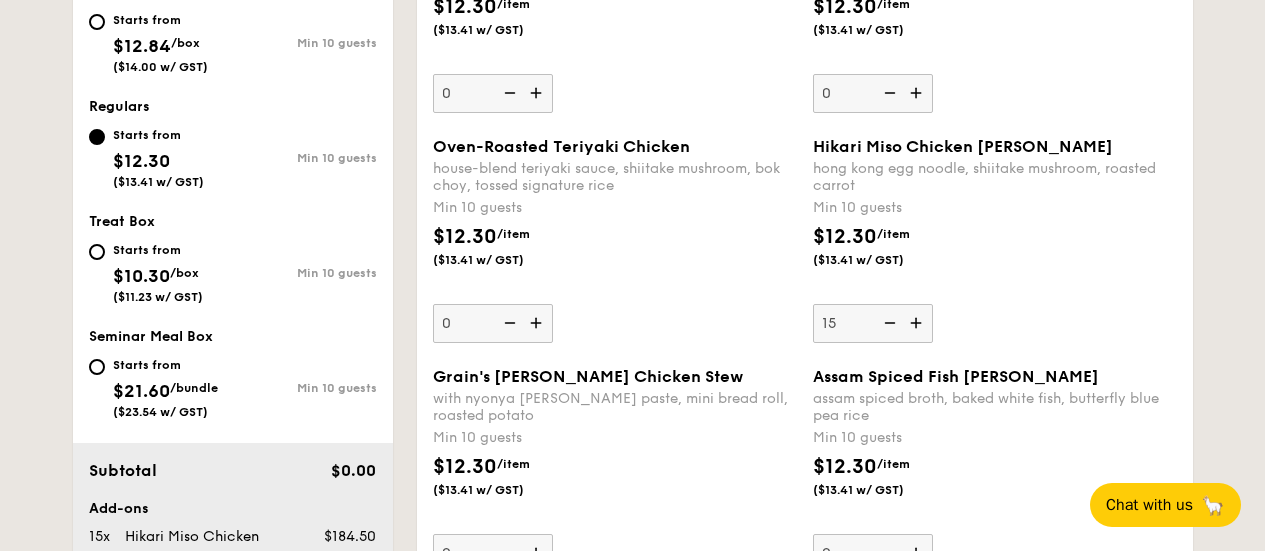 click at bounding box center [918, 323] 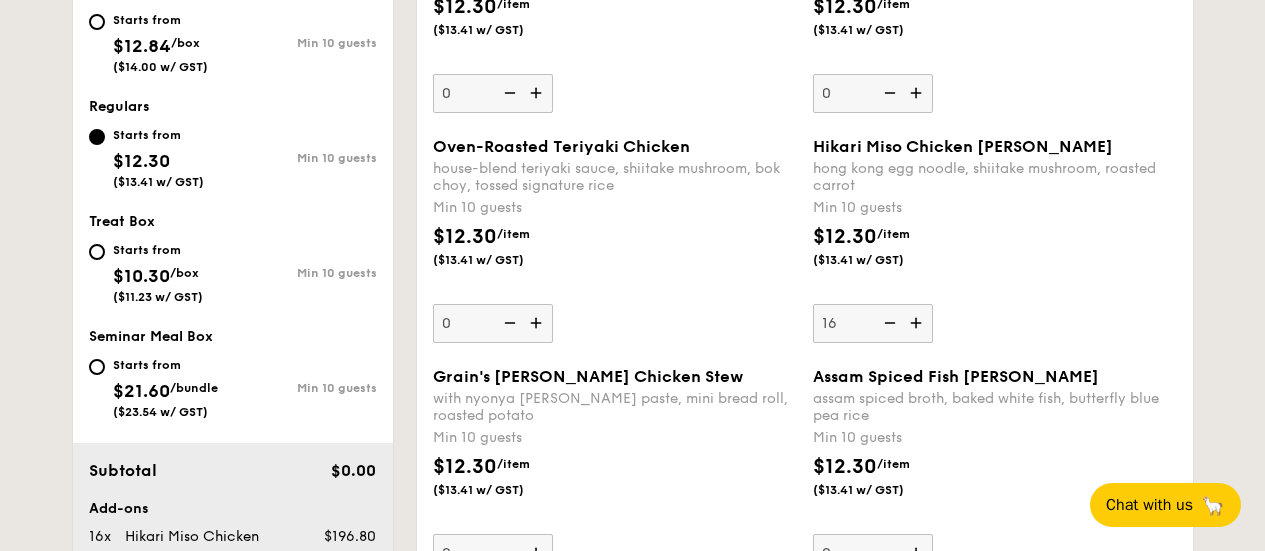click at bounding box center (918, 323) 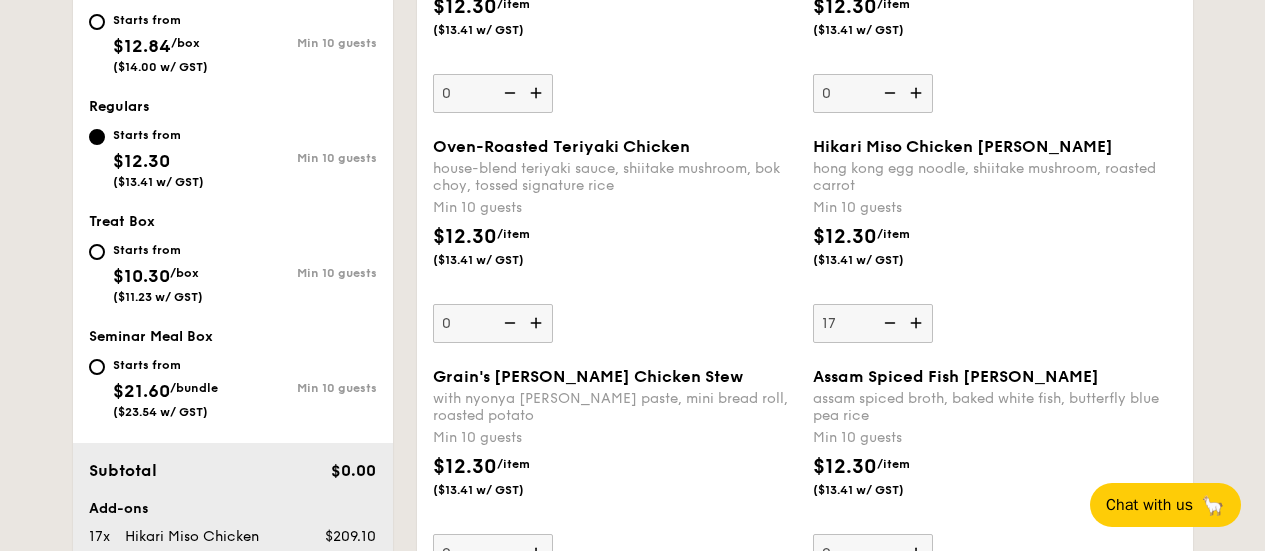 click at bounding box center [918, 323] 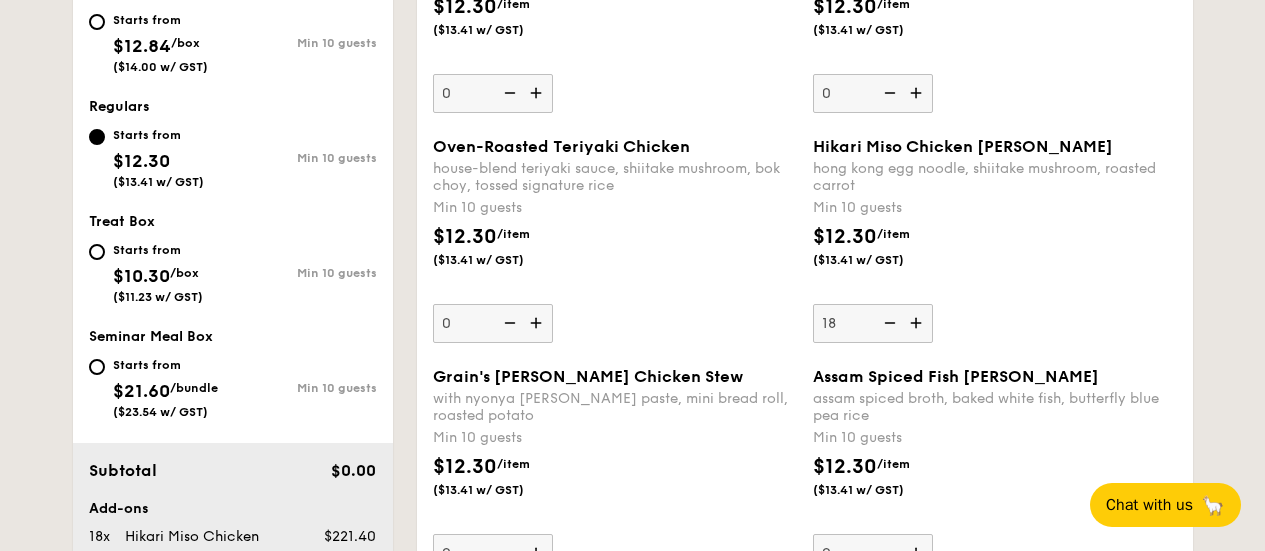 click at bounding box center (918, 323) 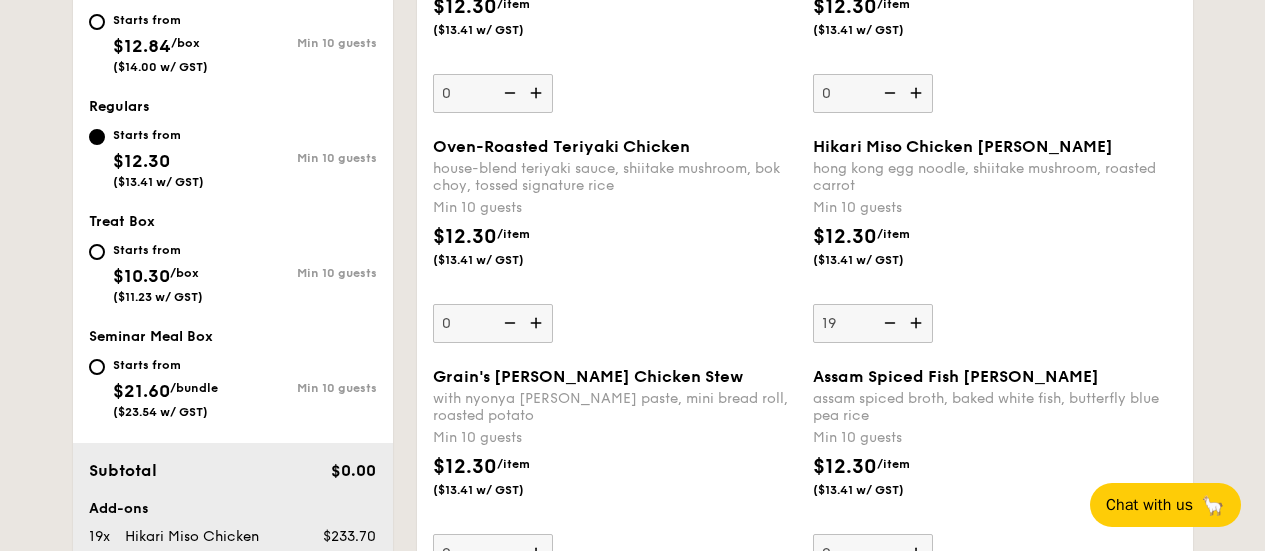 click at bounding box center (918, 323) 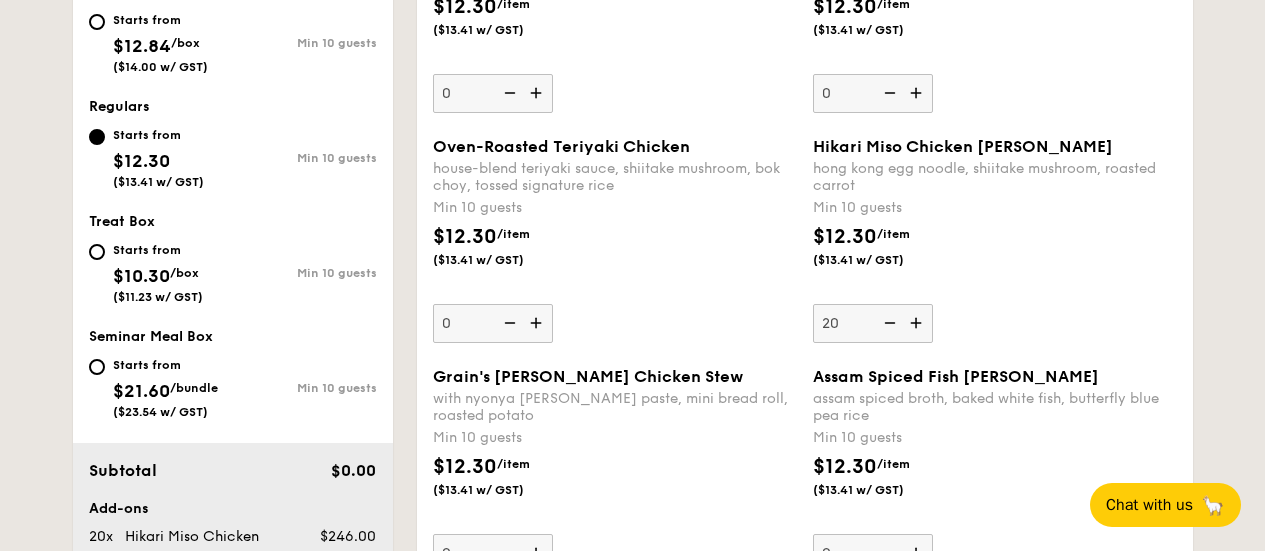 click on "Hikari Miso Chicken Chow Mei hong kong egg noodle, shiitake mushroom, roasted carrot
Min 10 guests
$12.30
/item
($13.41 w/ GST)
20" at bounding box center [995, 240] 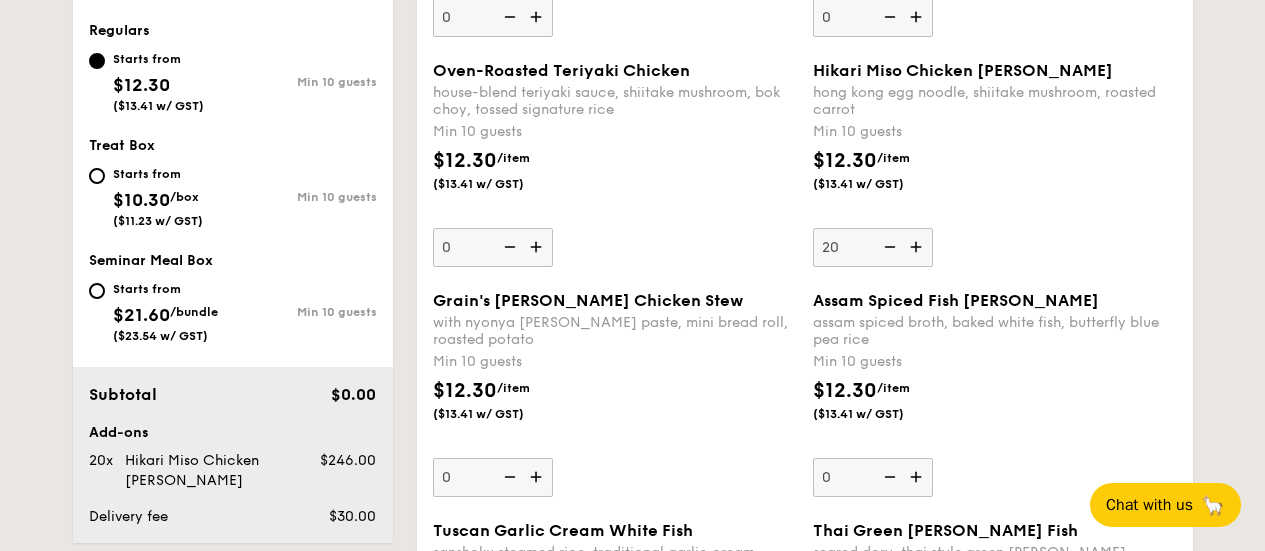 scroll, scrollTop: 900, scrollLeft: 0, axis: vertical 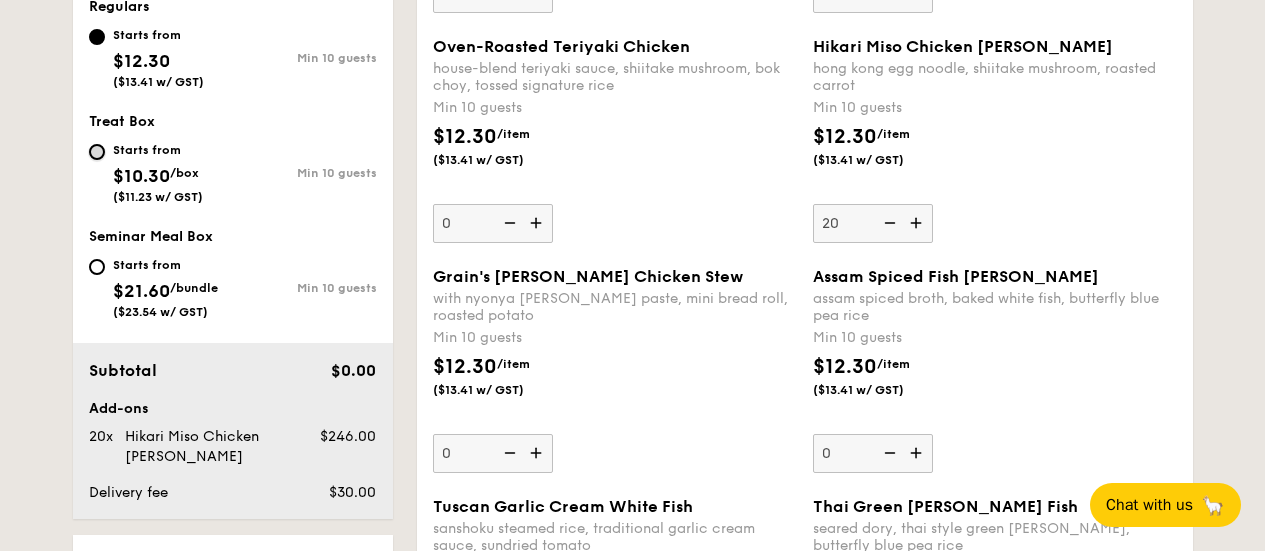 click on "Starts from
$10.30
/box
($11.23 w/ GST)
Min 10 guests" at bounding box center [97, 152] 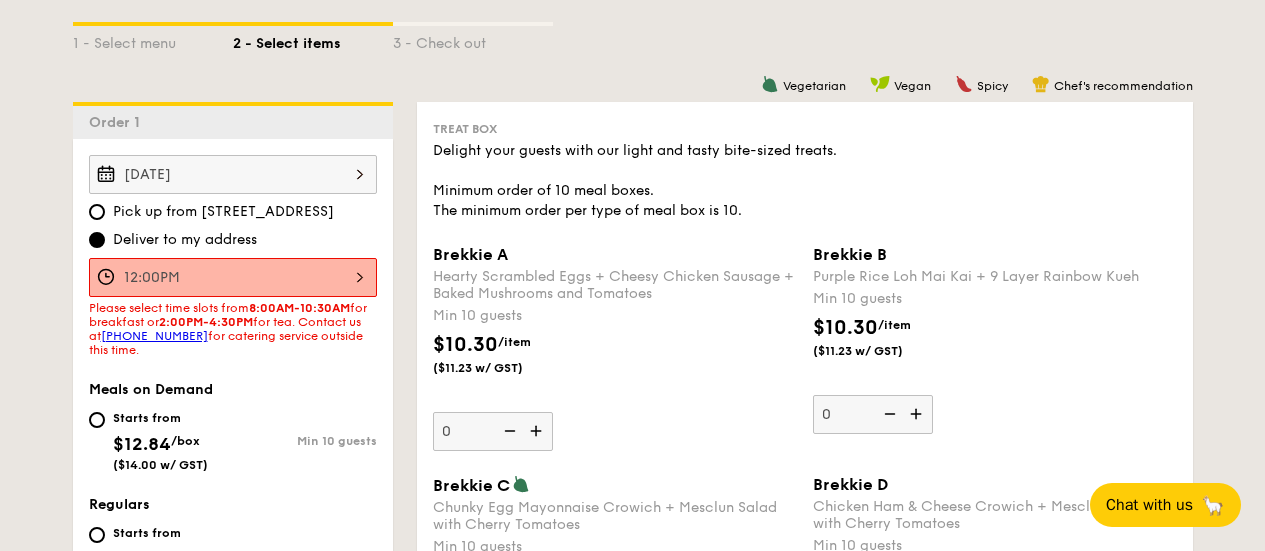 scroll, scrollTop: 962, scrollLeft: 0, axis: vertical 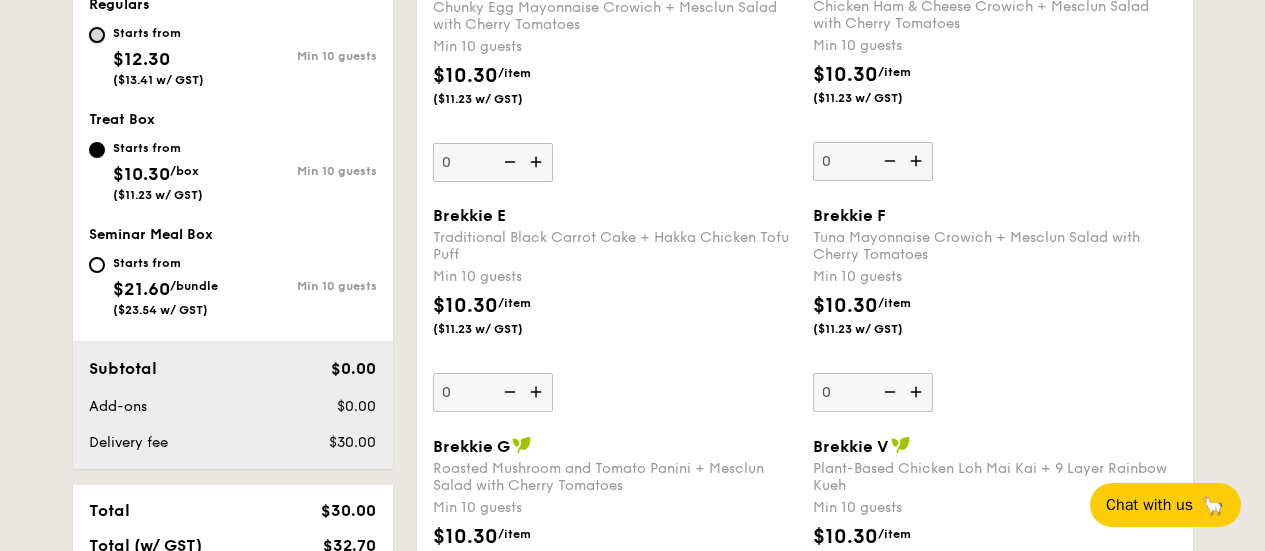click on "Starts from
$12.30
($13.41 w/ GST)
Min 10 guests" at bounding box center (97, 35) 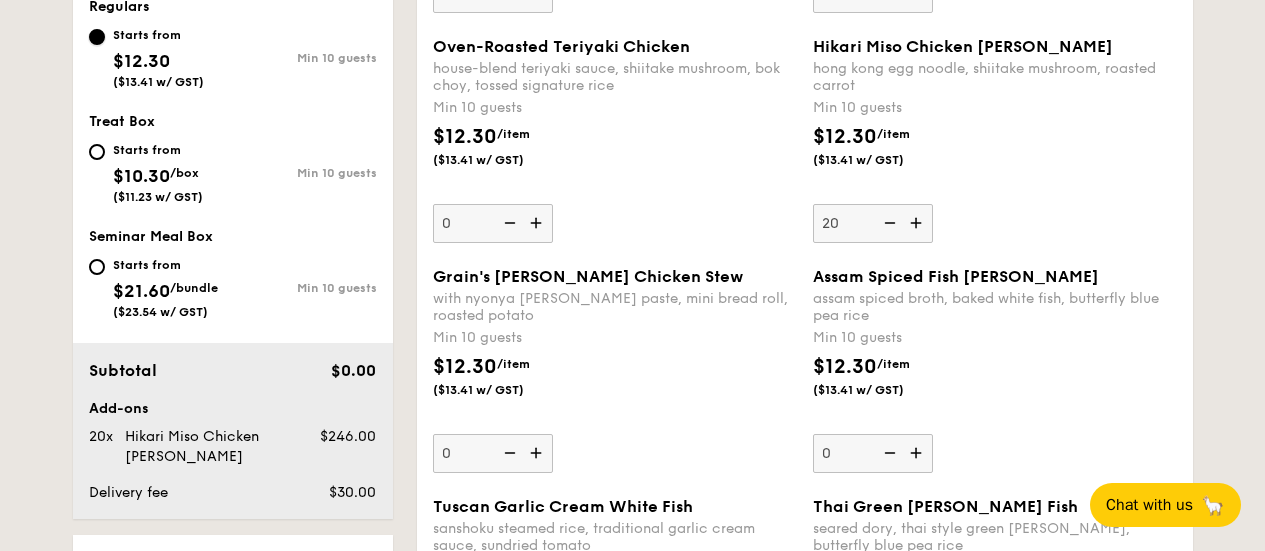 scroll, scrollTop: 1100, scrollLeft: 0, axis: vertical 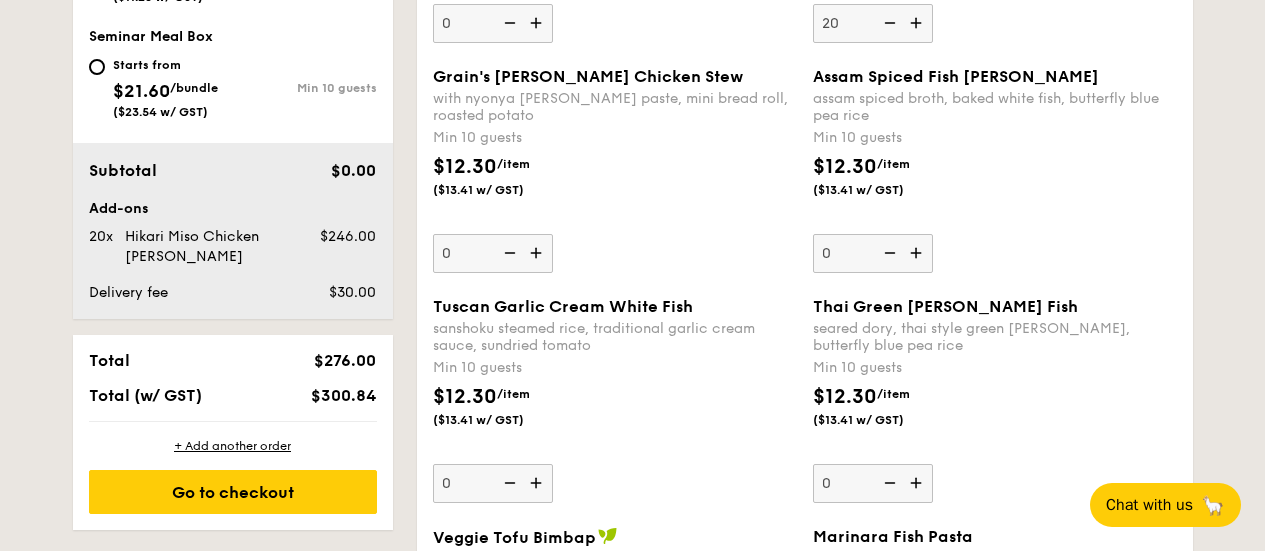 click on "Hikari Miso Chicken Chow Mei" at bounding box center (208, 247) 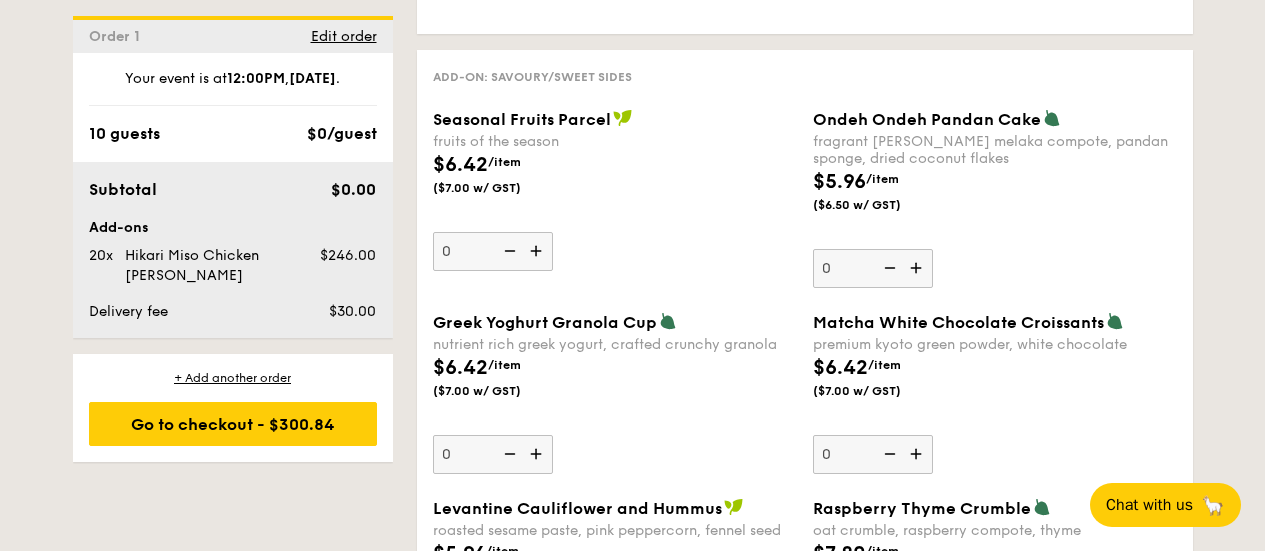 scroll, scrollTop: 3000, scrollLeft: 0, axis: vertical 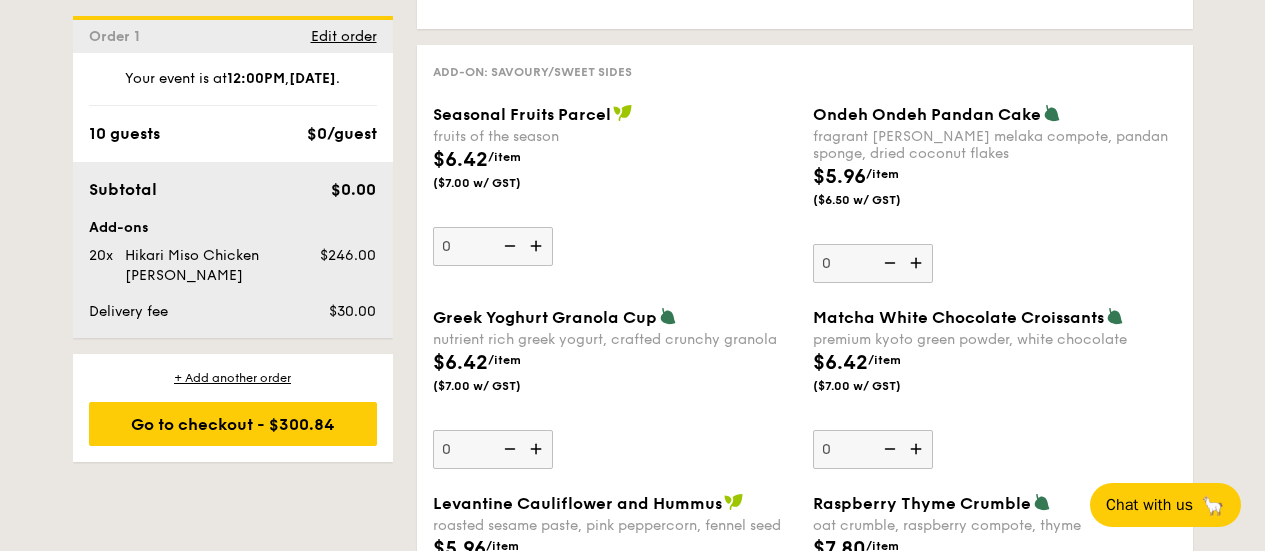 click at bounding box center [538, 246] 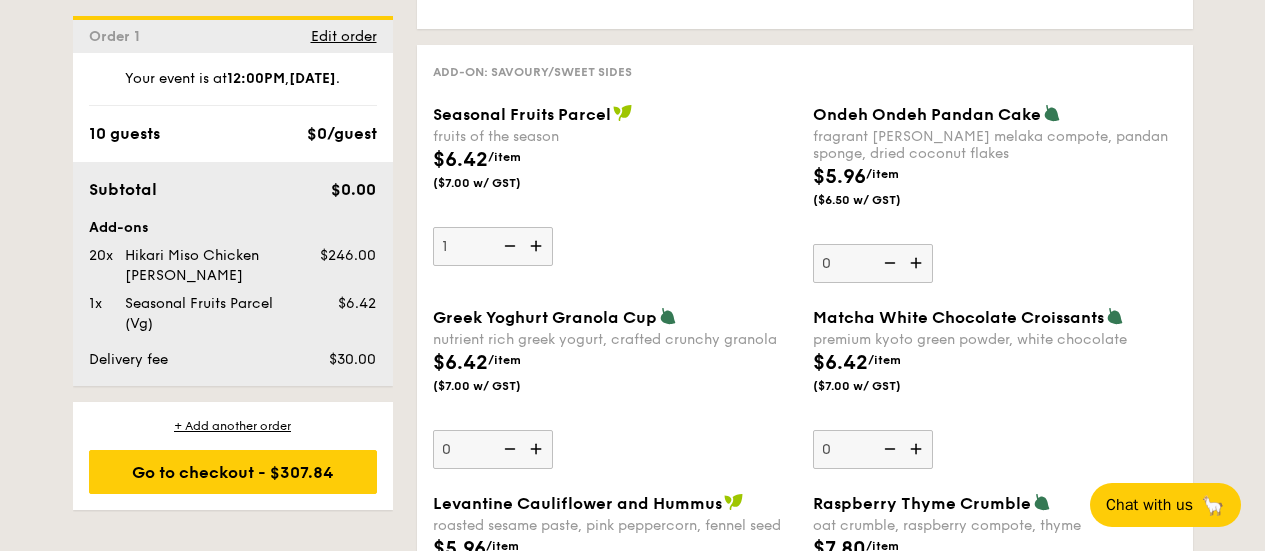 click at bounding box center [538, 246] 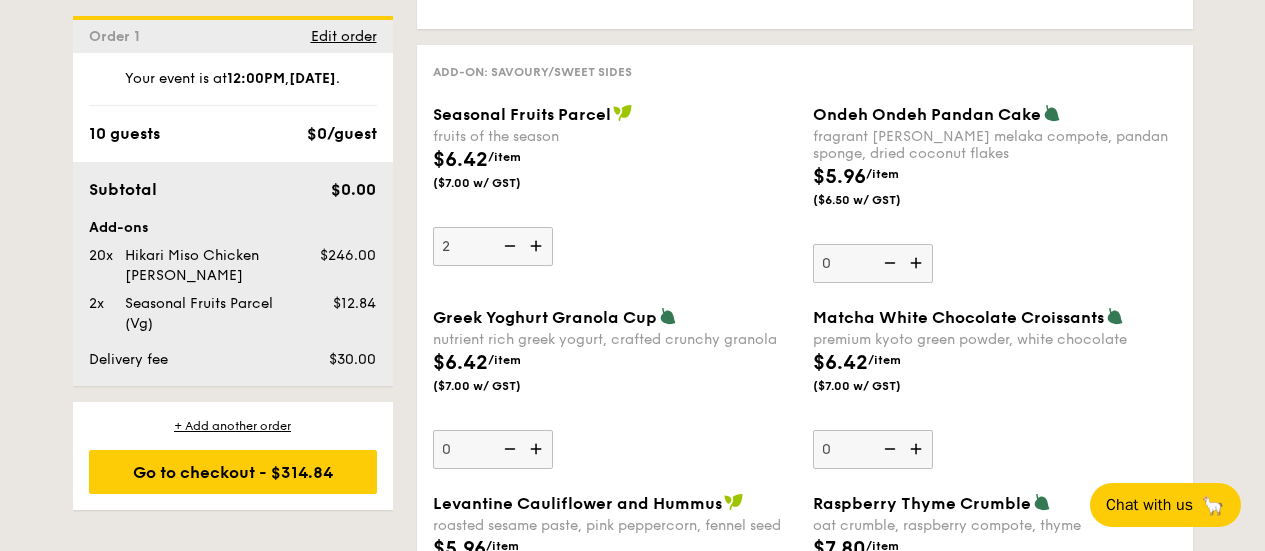 click at bounding box center (538, 246) 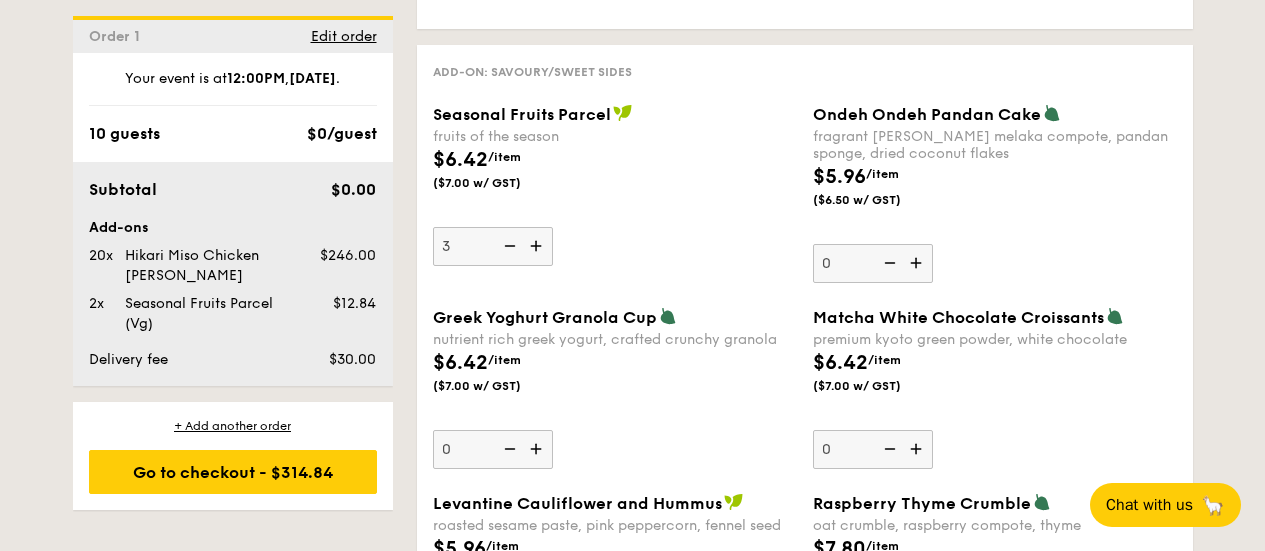 click at bounding box center [538, 246] 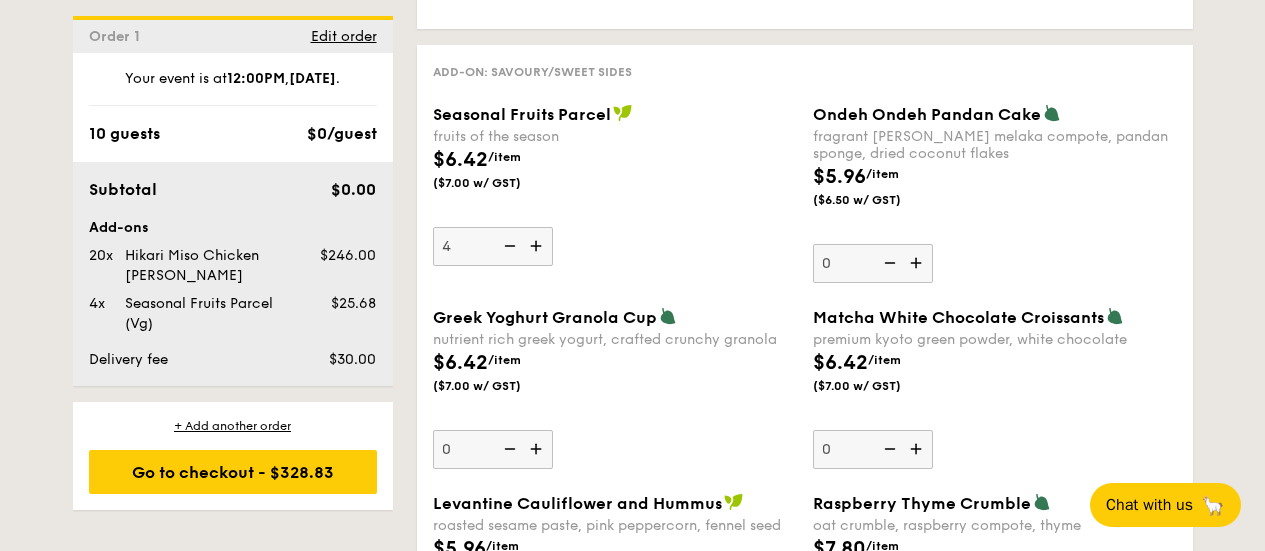 click at bounding box center (538, 246) 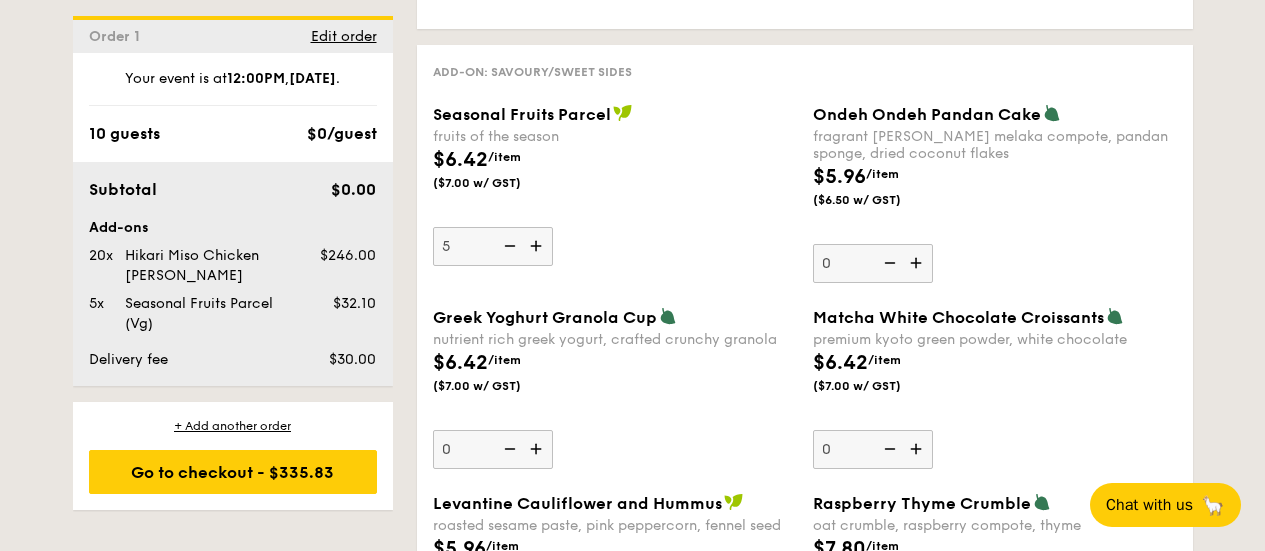 click at bounding box center [538, 246] 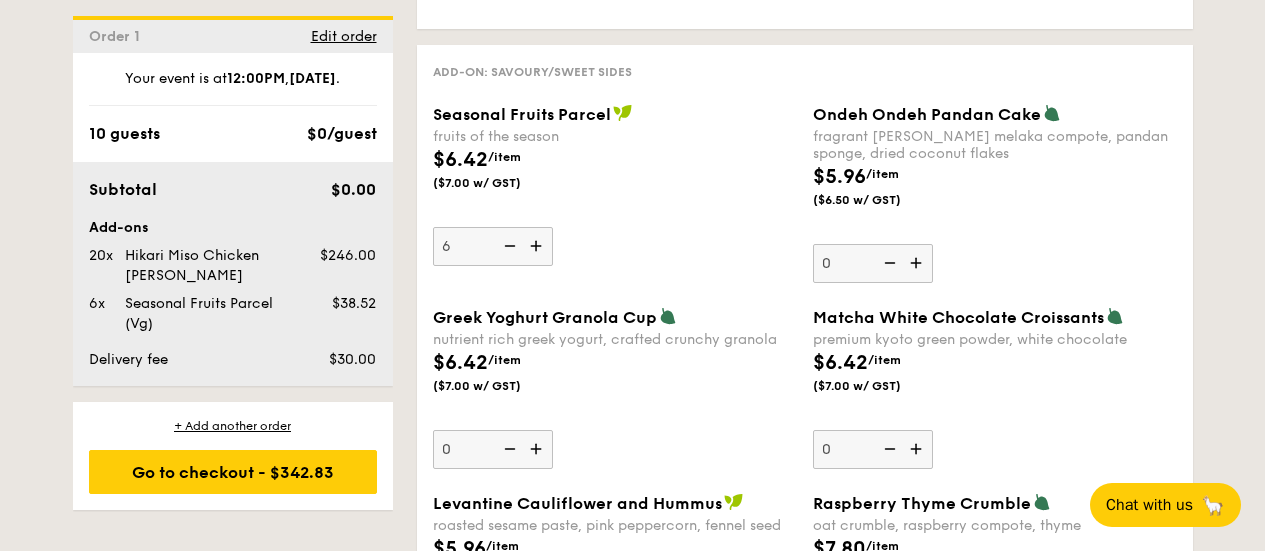 click at bounding box center [538, 246] 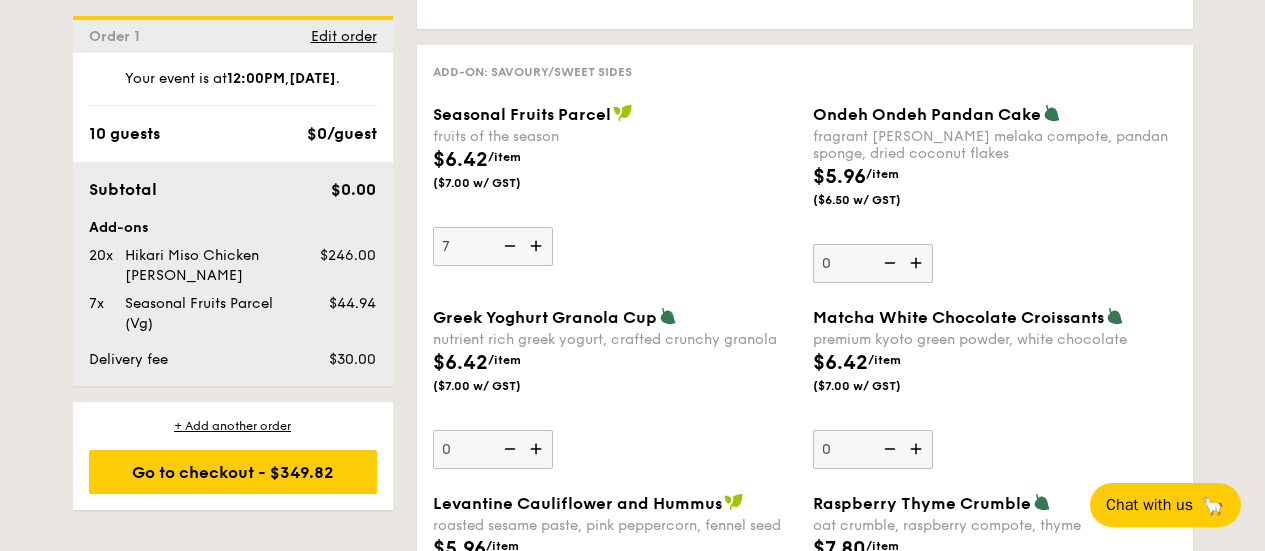 click at bounding box center (918, 263) 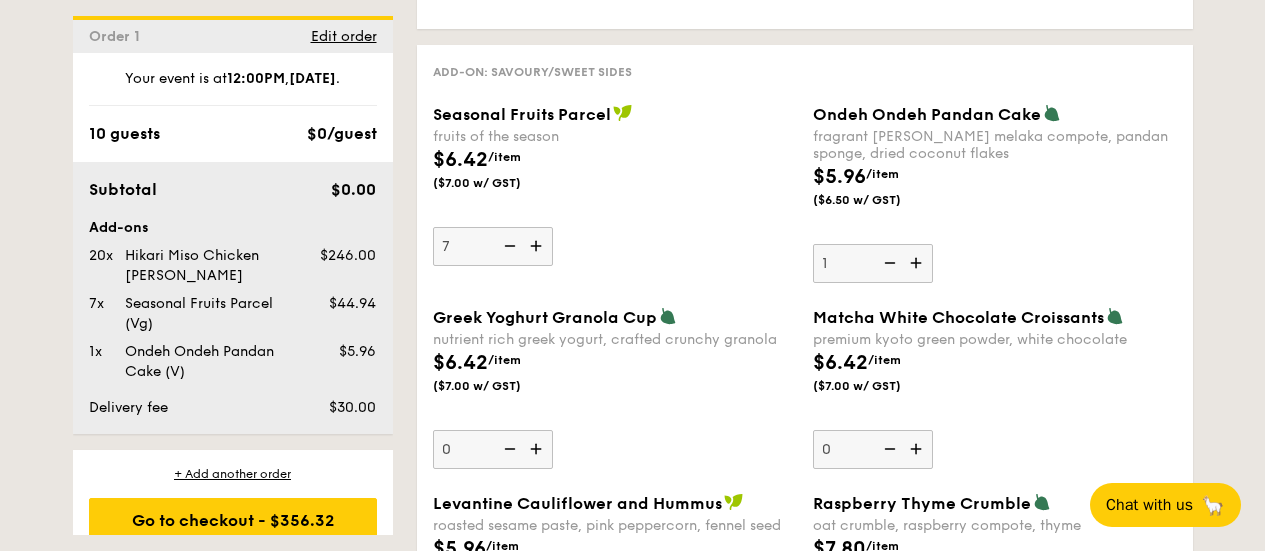 click at bounding box center (918, 263) 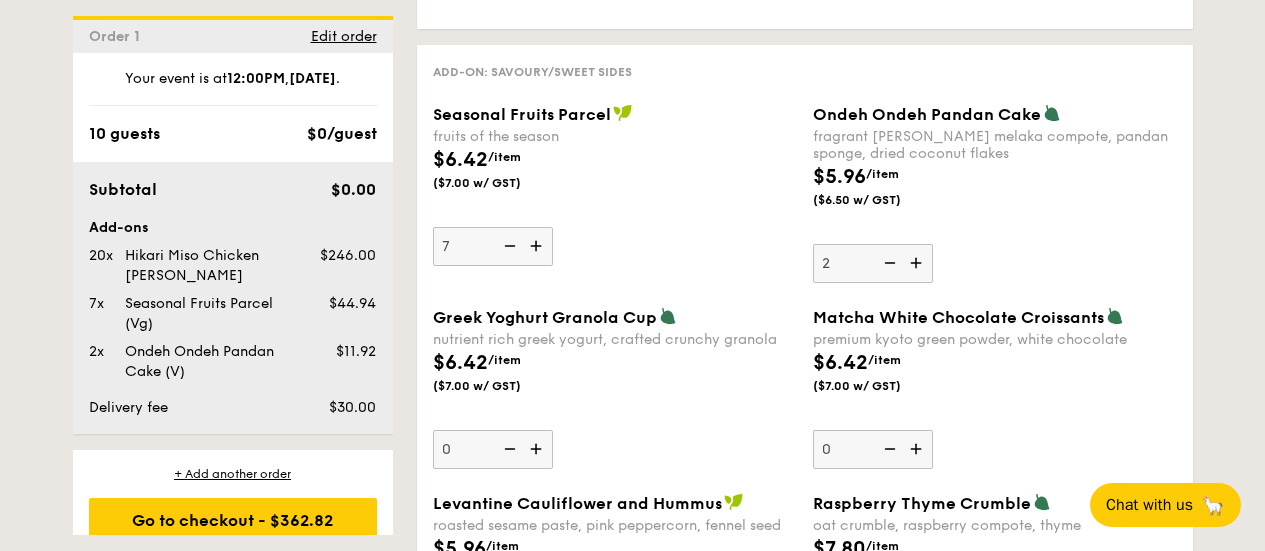 click at bounding box center (918, 263) 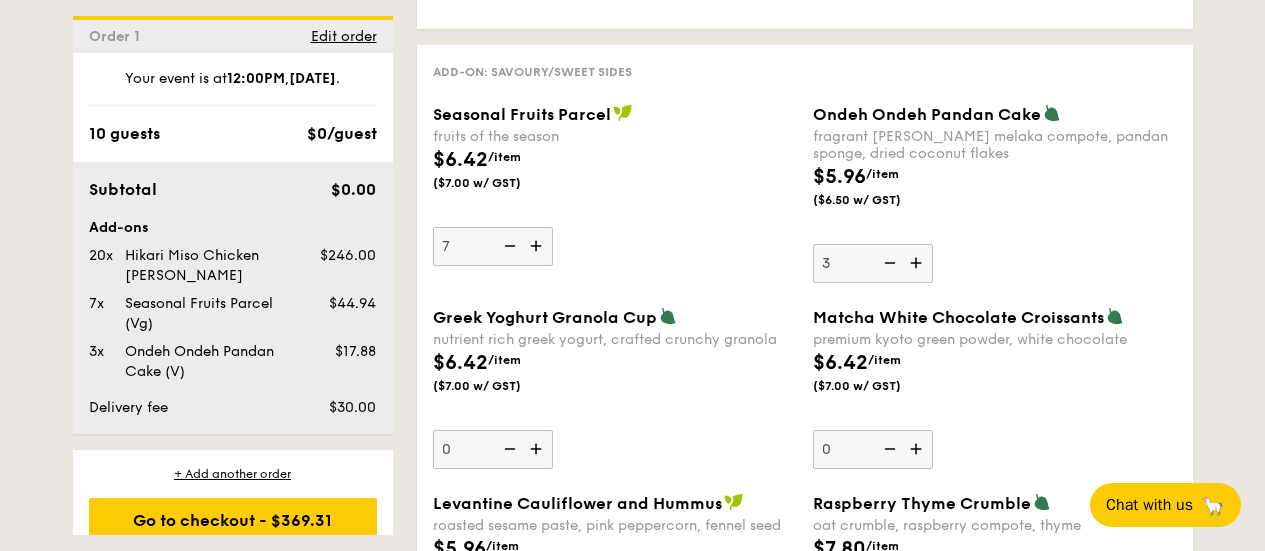click at bounding box center [918, 263] 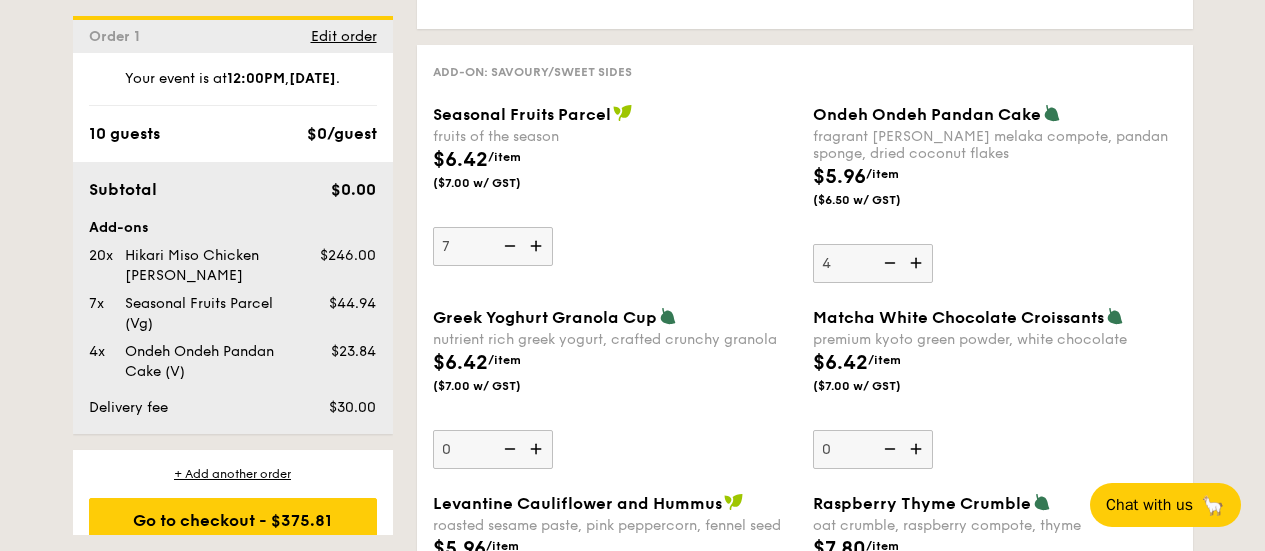 click at bounding box center (918, 263) 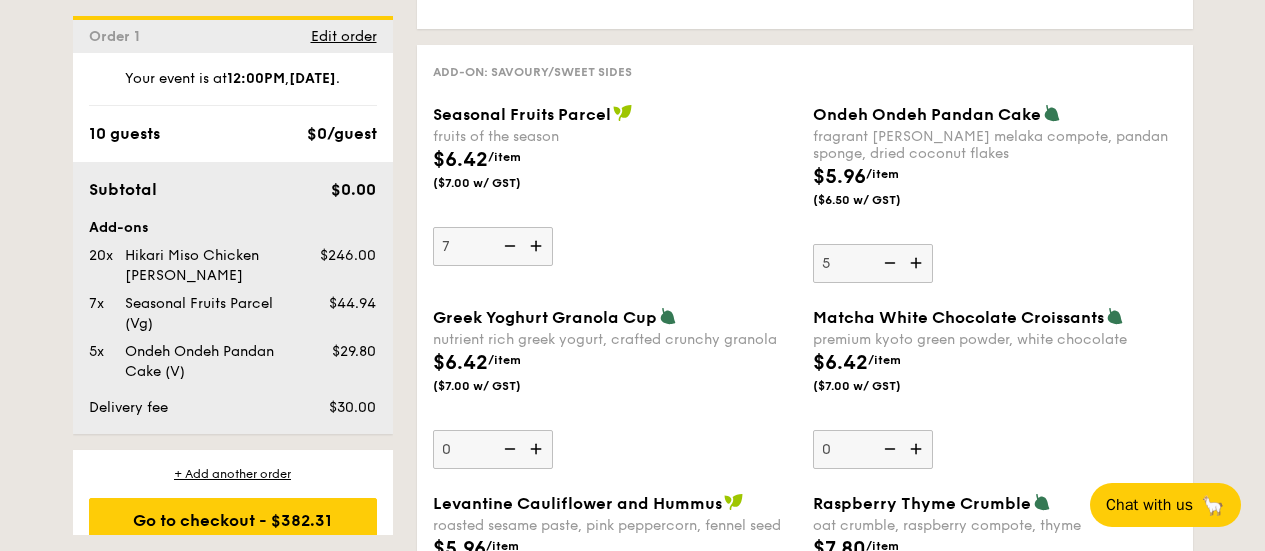click at bounding box center (918, 263) 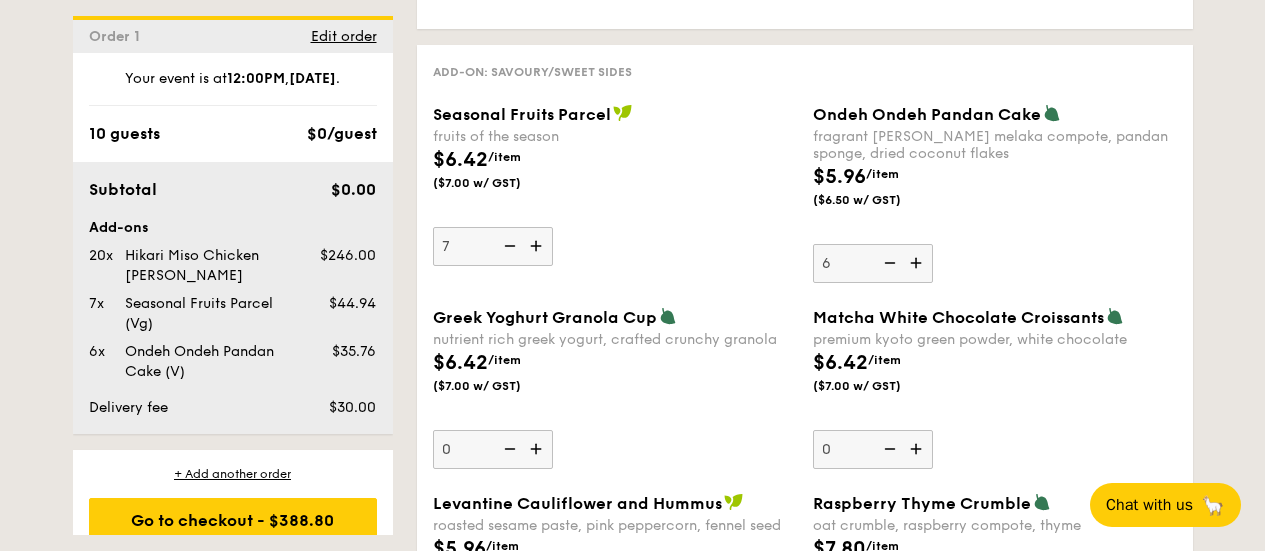 click at bounding box center (918, 263) 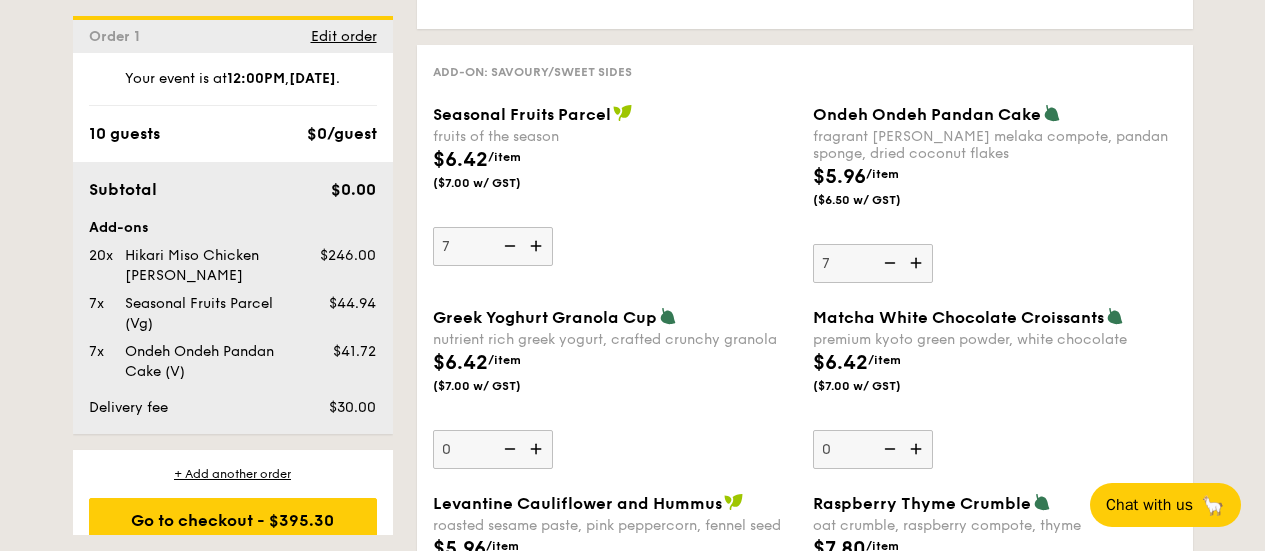 click at bounding box center [918, 263] 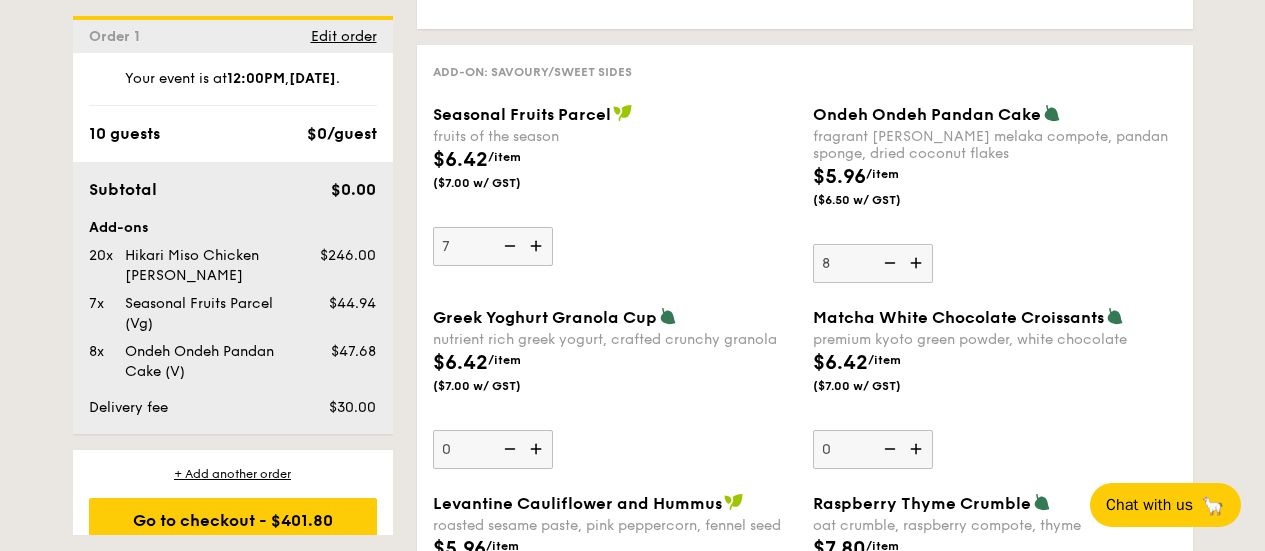 click at bounding box center (918, 263) 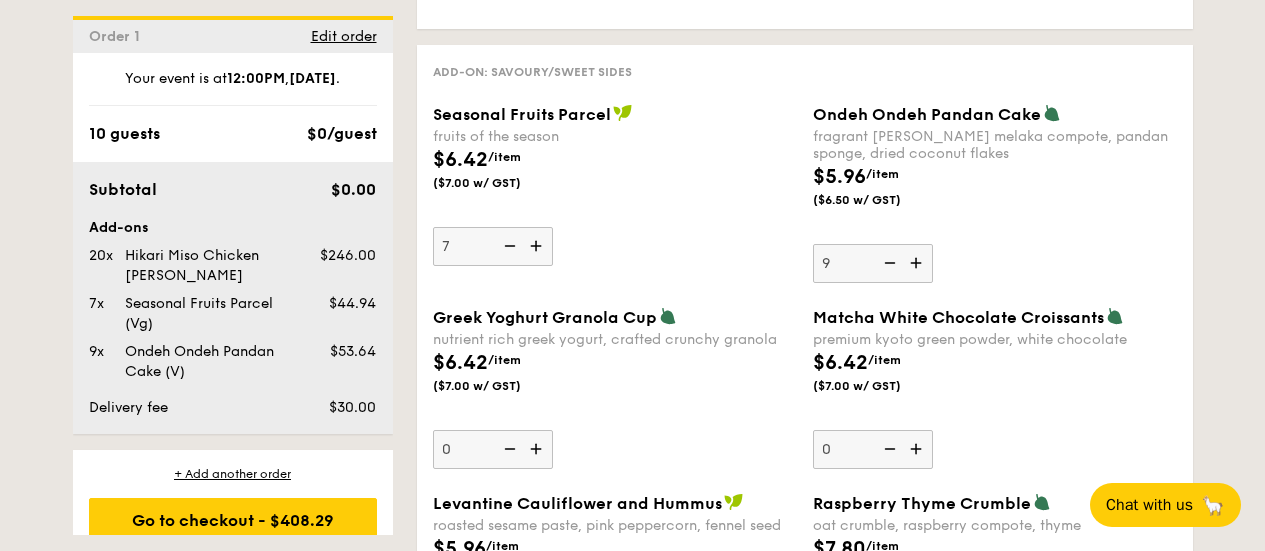 click at bounding box center (918, 263) 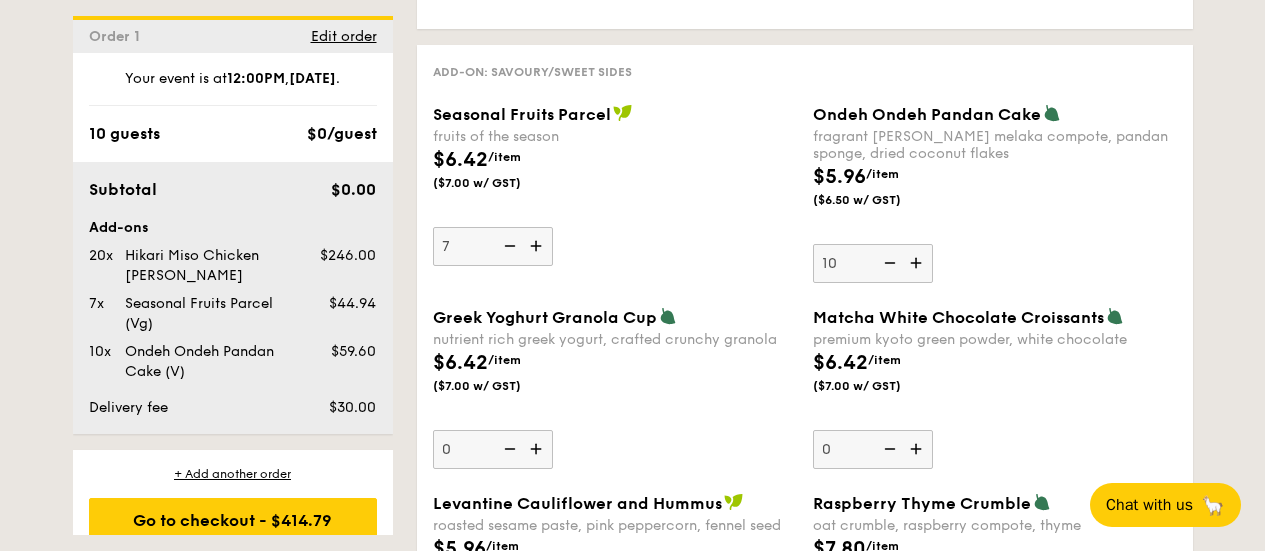 click at bounding box center (918, 263) 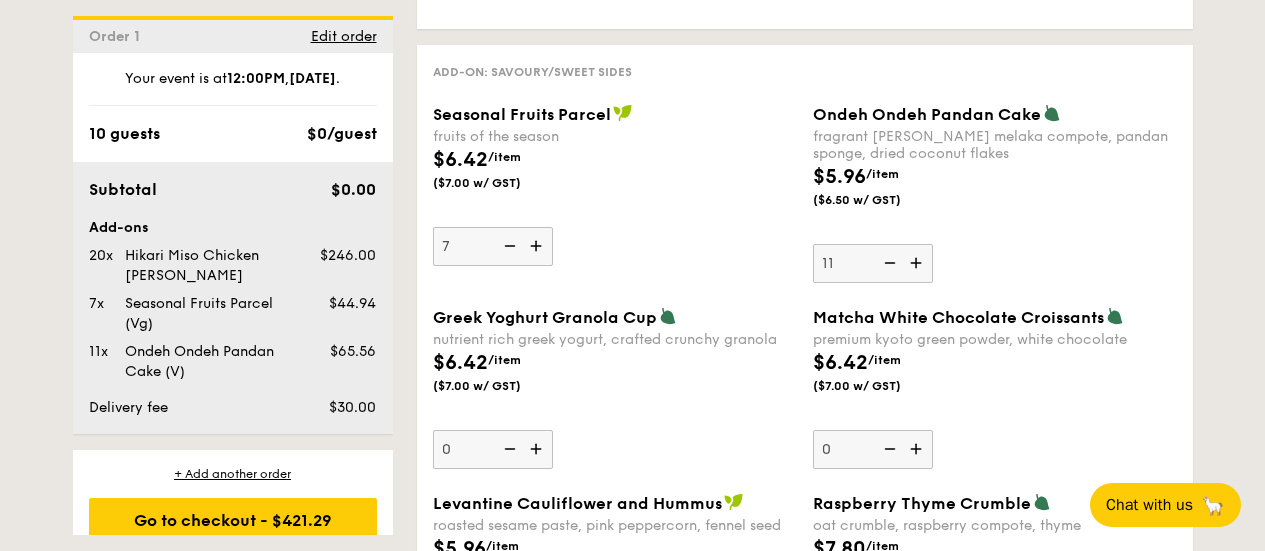 click at bounding box center (888, 263) 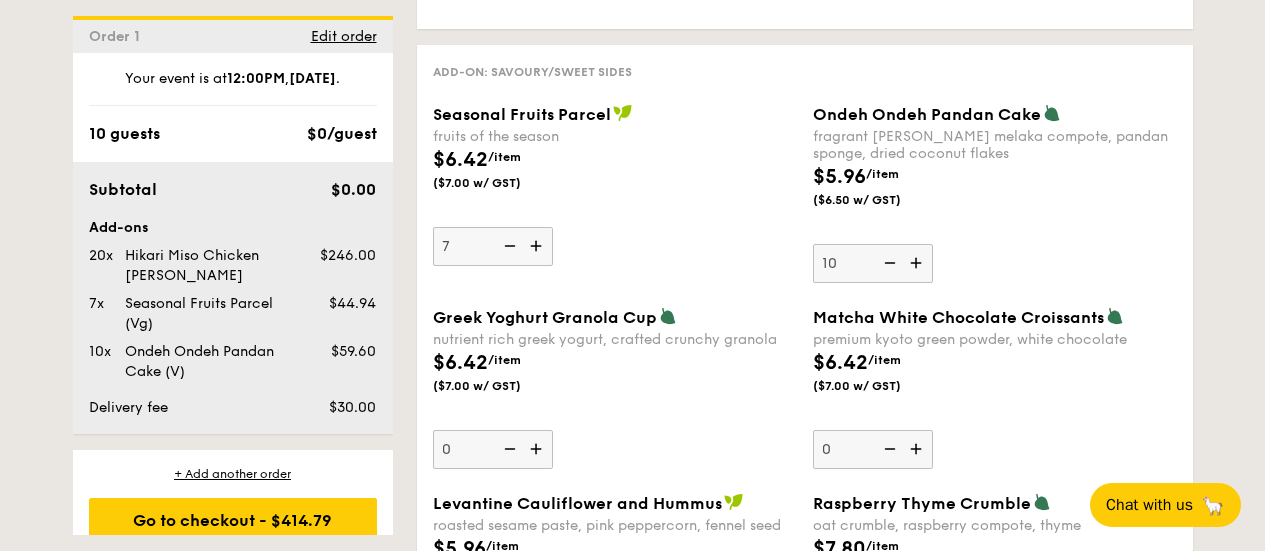 click at bounding box center (508, 246) 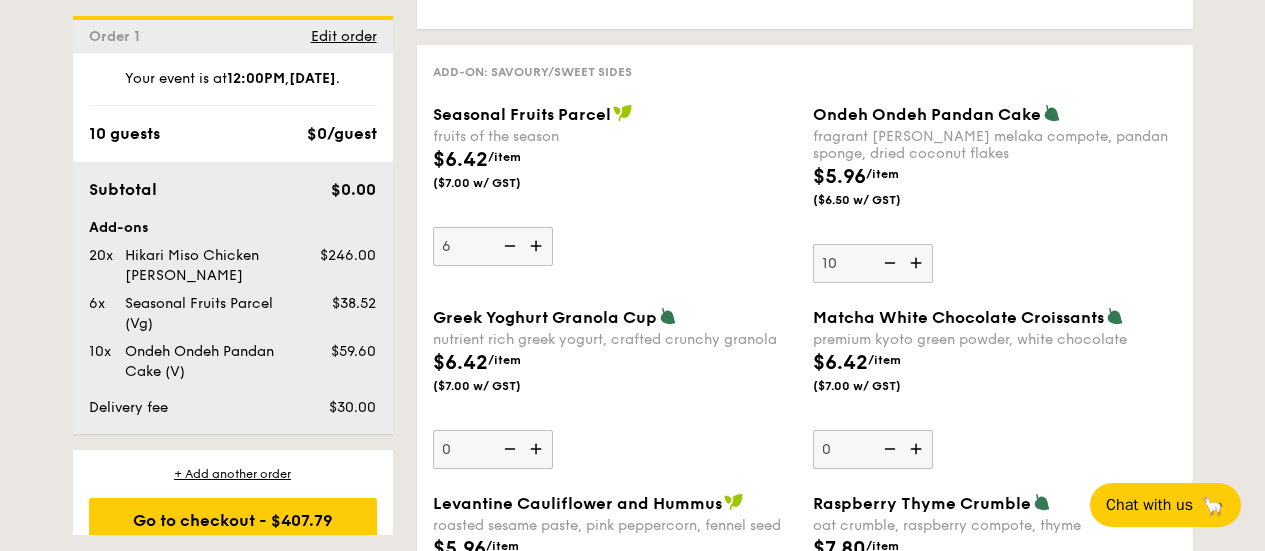 click at bounding box center (508, 246) 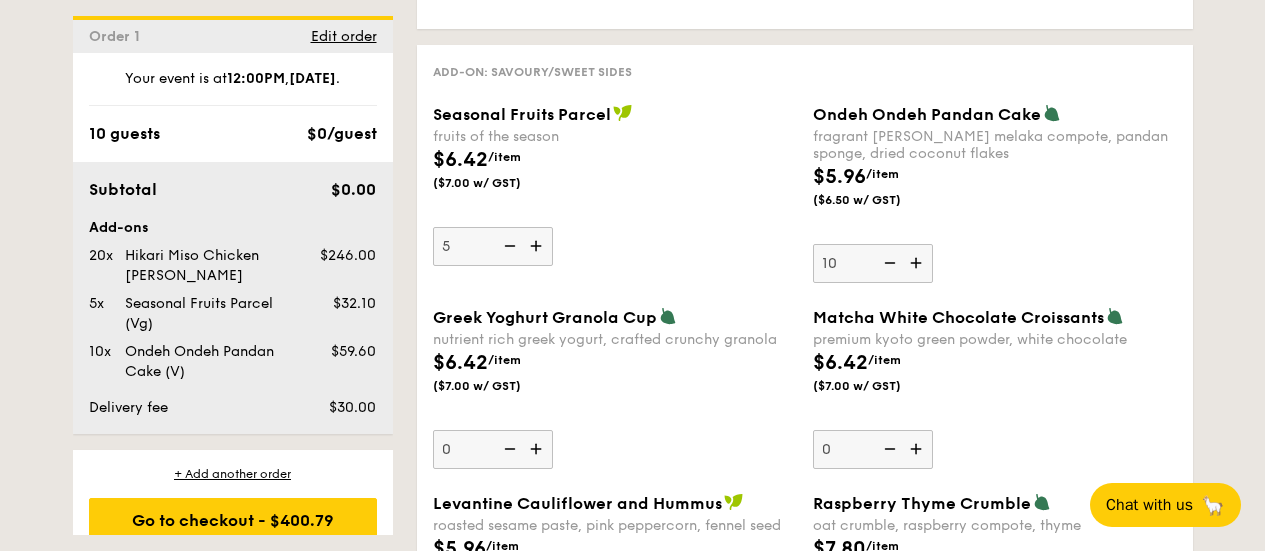 click at bounding box center [538, 246] 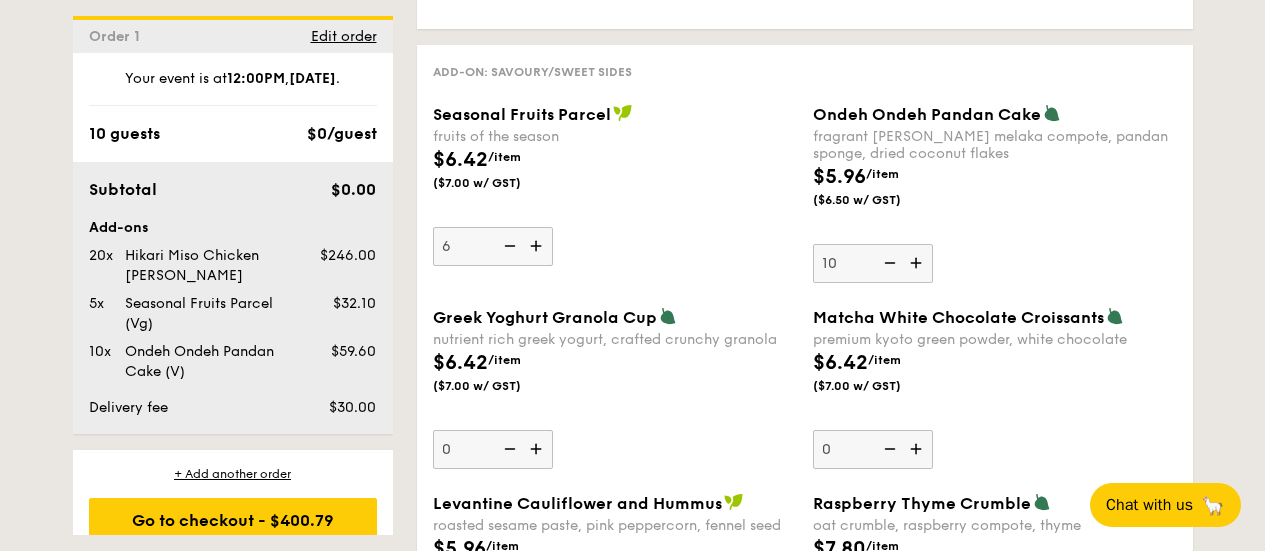 click at bounding box center [538, 246] 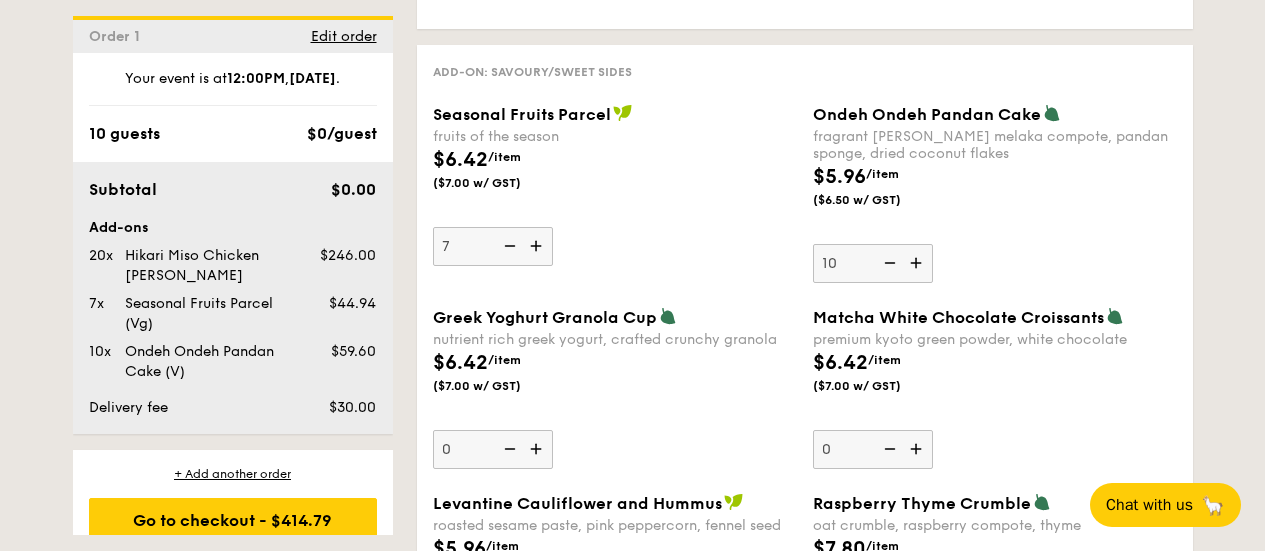 click at bounding box center [538, 246] 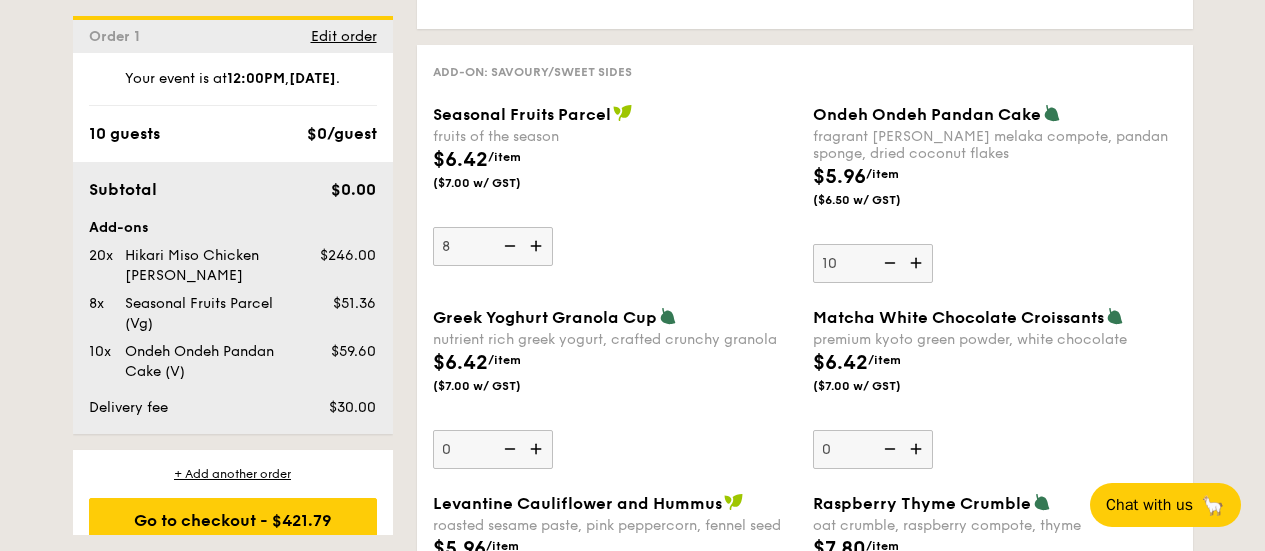 click at bounding box center [538, 246] 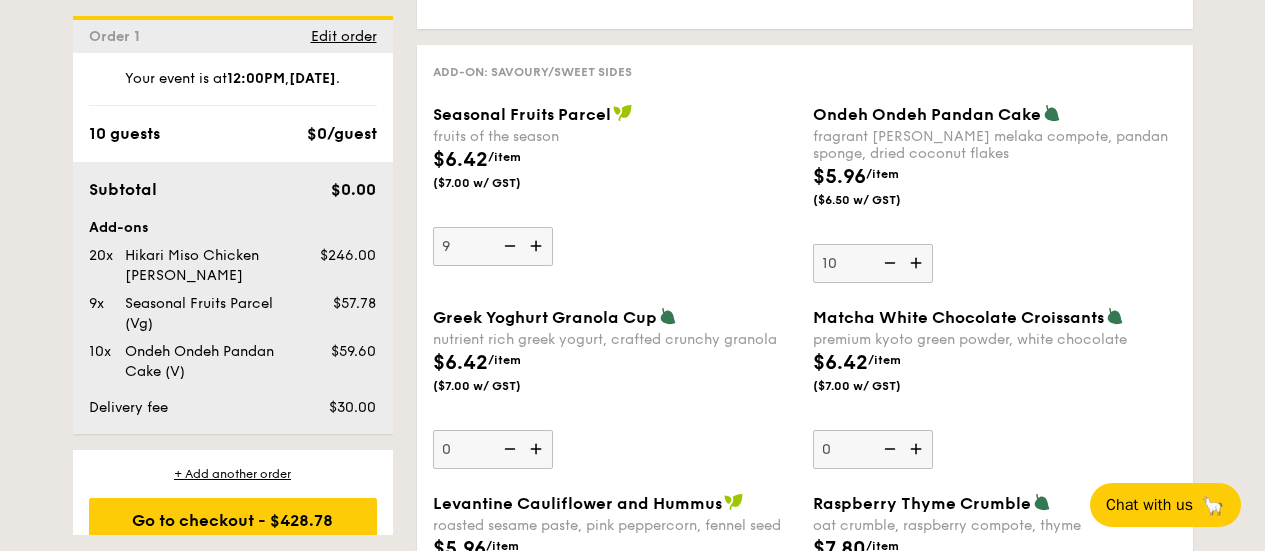 click at bounding box center (538, 246) 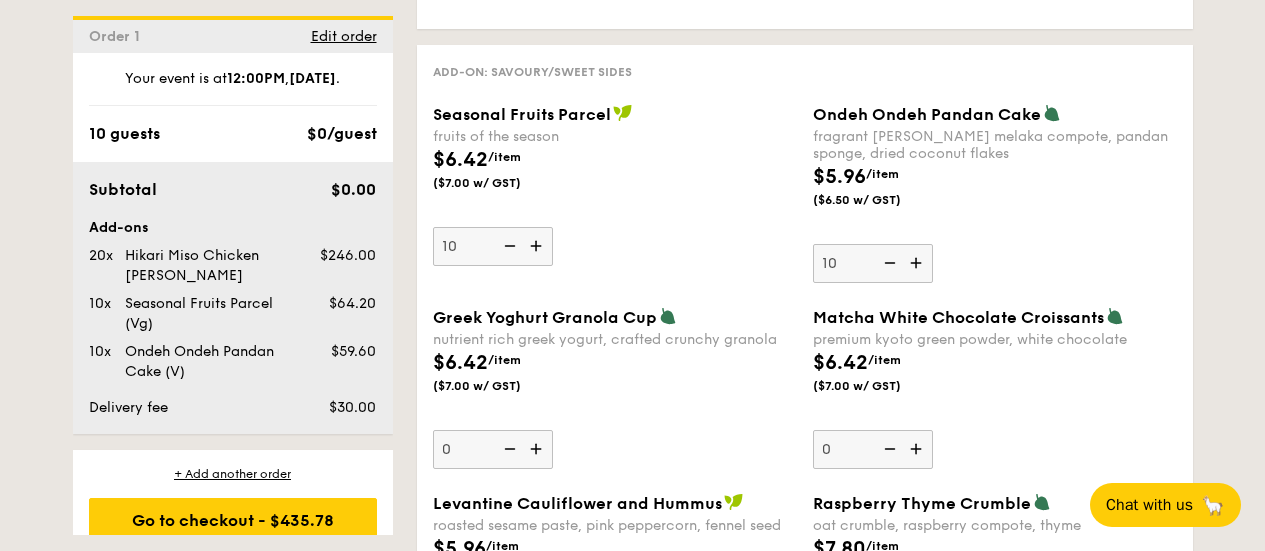 click on "Seasonal Fruits Parcel fruits of the season
$6.42
/item
($7.00 w/ GST)
10" at bounding box center (615, 185) 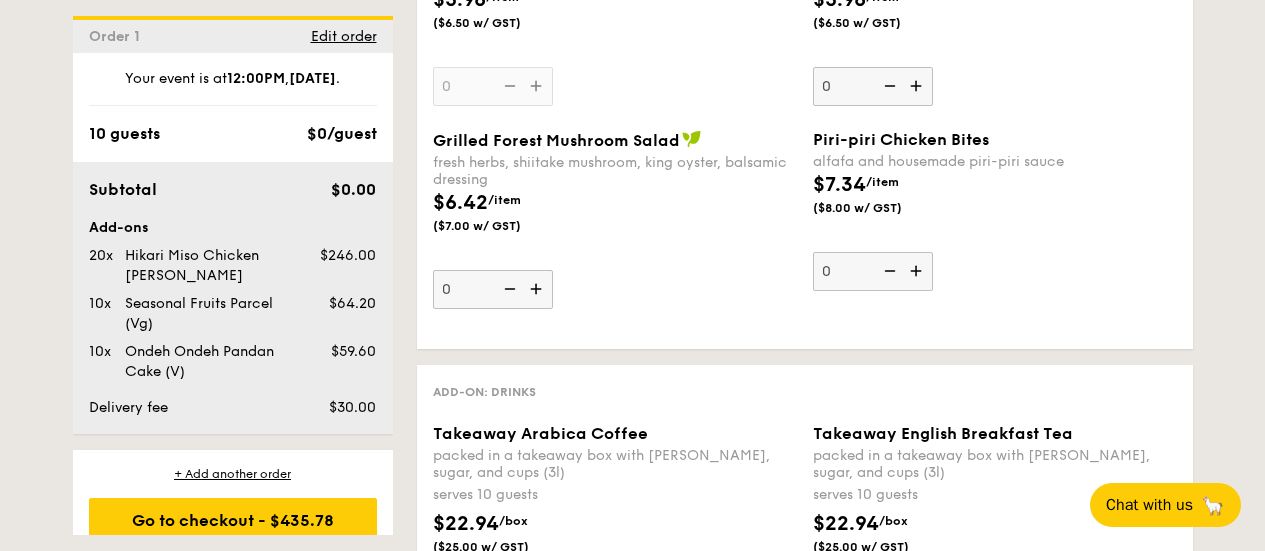 scroll, scrollTop: 3800, scrollLeft: 0, axis: vertical 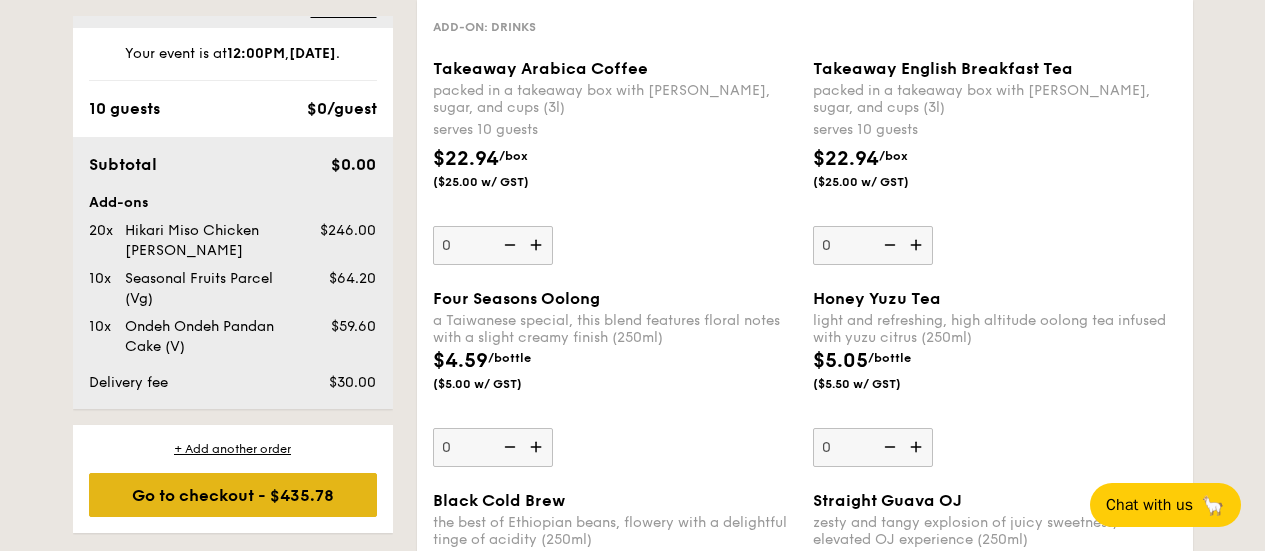 click on "Go to checkout
- $435.78" at bounding box center (233, 495) 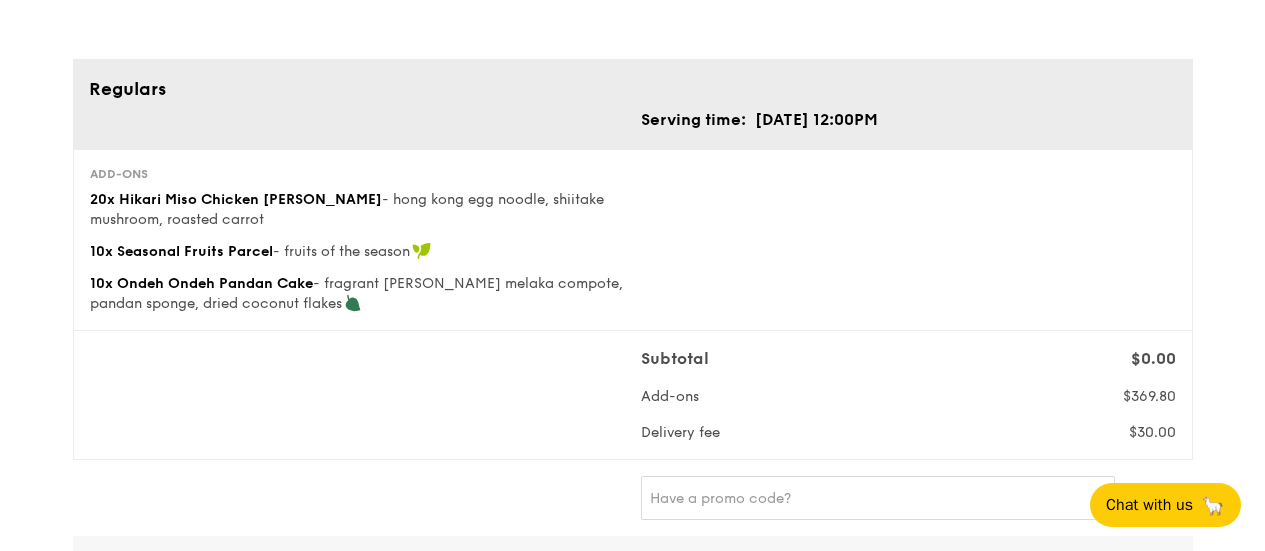 scroll, scrollTop: 300, scrollLeft: 0, axis: vertical 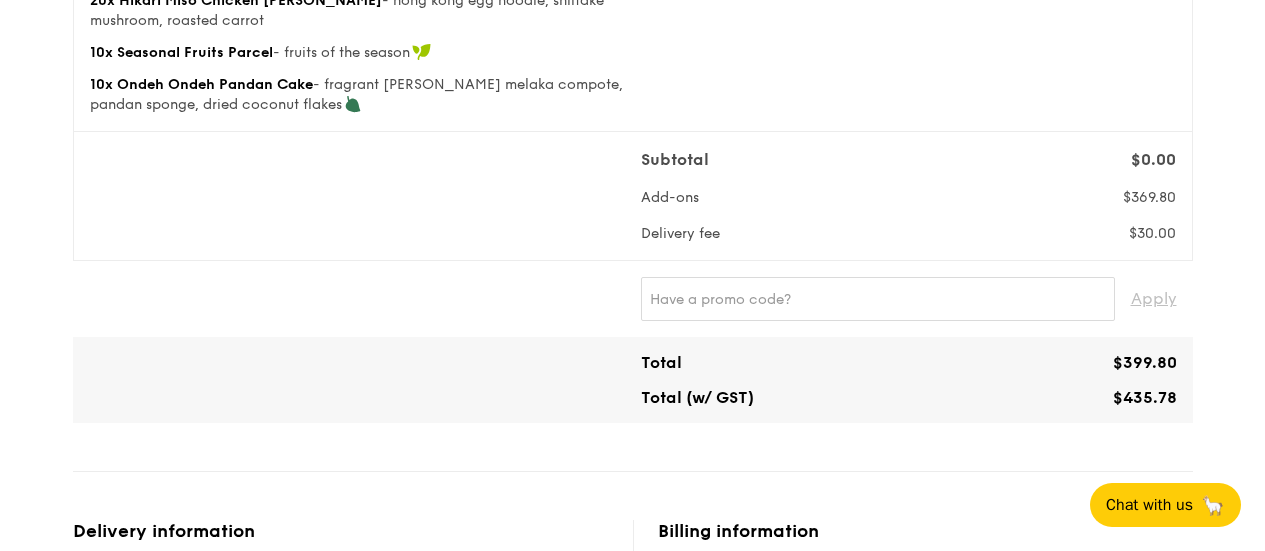 click on "1 - Select menu
2 - Select items
3 - Check out
Regulars
Serving time:
Aug 16, 2025,
12:00PM
Add-ons
20x Hikari Miso Chicken Chow Mei - hong kong egg noodle, shiitake mushroom, roasted carrot 10x Seasonal Fruits Parcel - fruits of the season 10x Ondeh Ondeh Pandan Cake - fragrant gula melaka compote, pandan sponge, dried coconut flakes
Subtotal
$0.00
Add-ons
$369.80
Delivery fee
$30.00
Apply
Total
$399.80
Total (w/ GST)
$435.78
Delivery information
Already have an account? Log in
here .
First name
Last name" at bounding box center (632, 640) 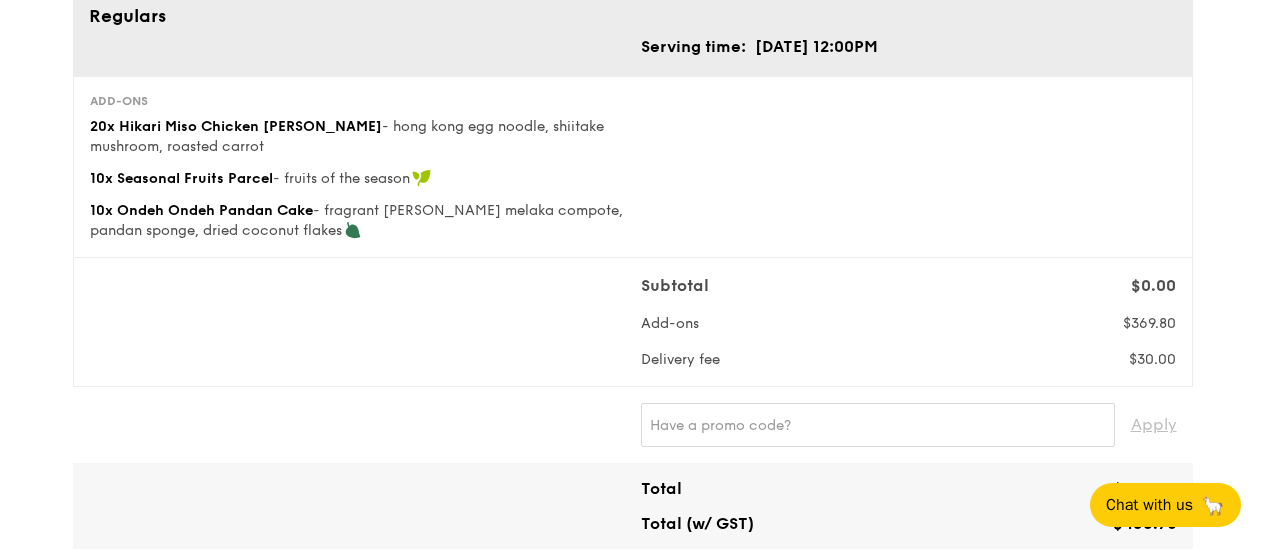 scroll, scrollTop: 100, scrollLeft: 0, axis: vertical 